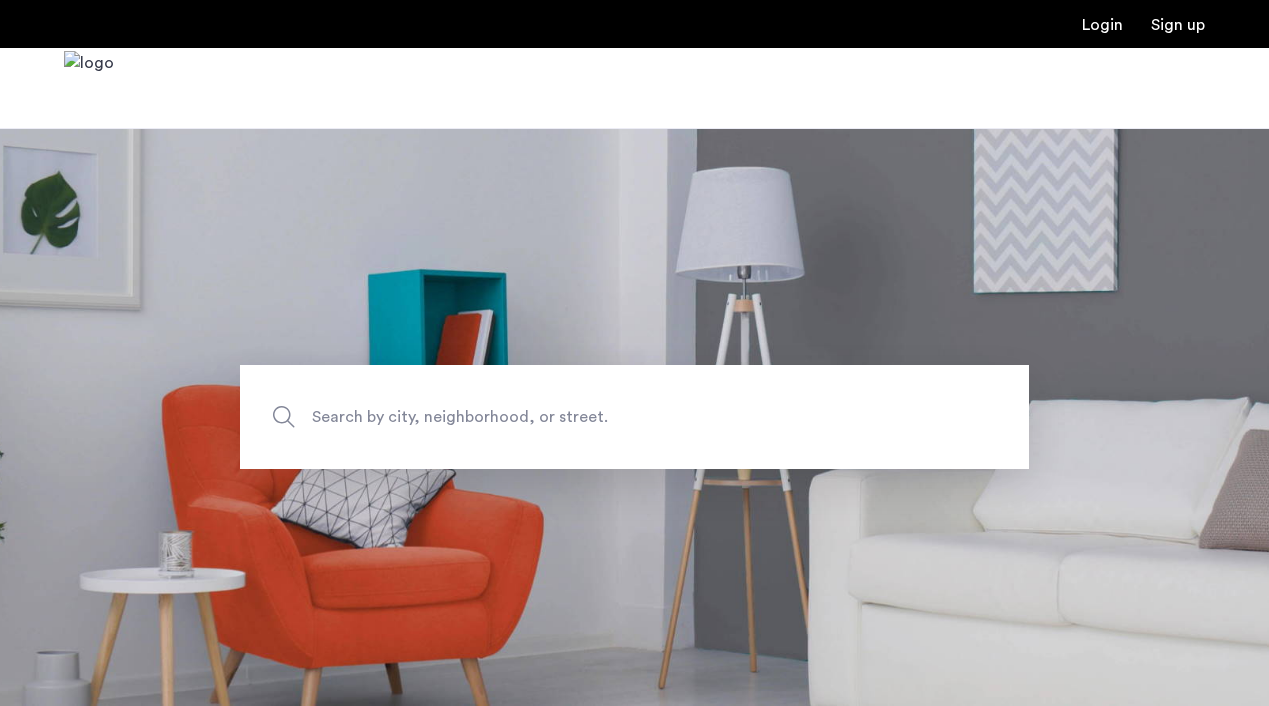 scroll, scrollTop: 0, scrollLeft: 0, axis: both 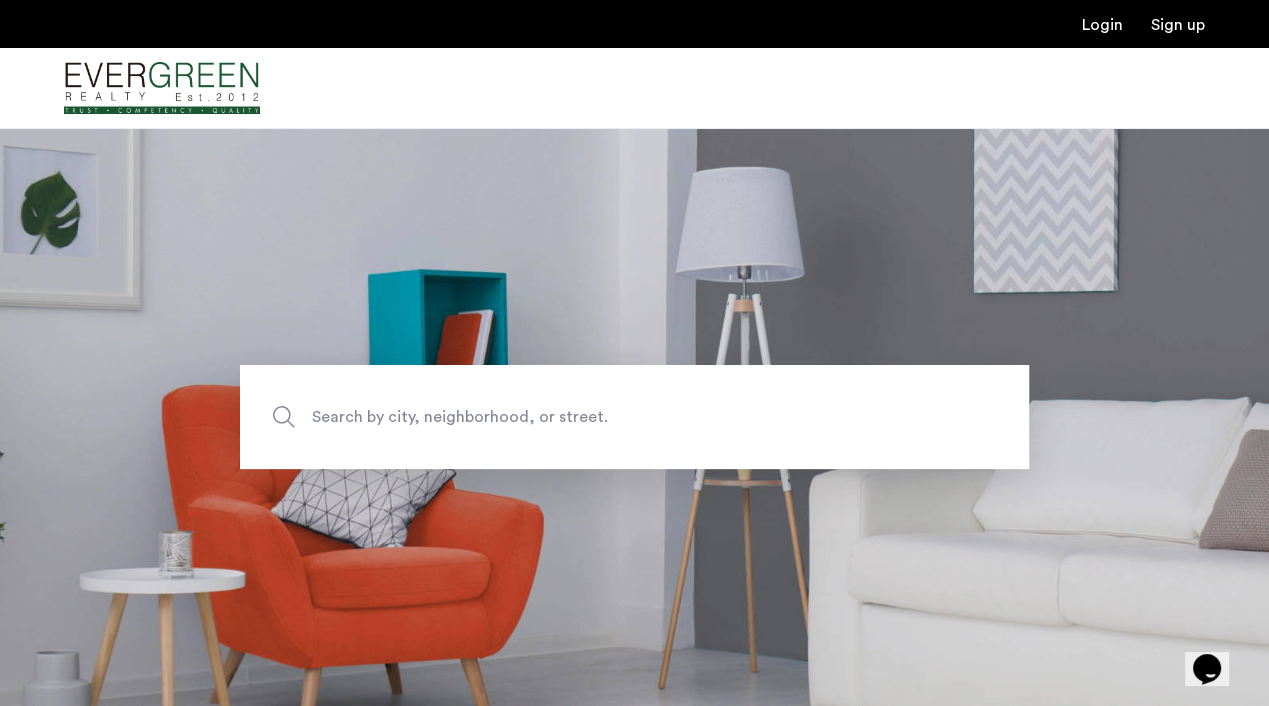 click on "Search by city, neighborhood, or street." 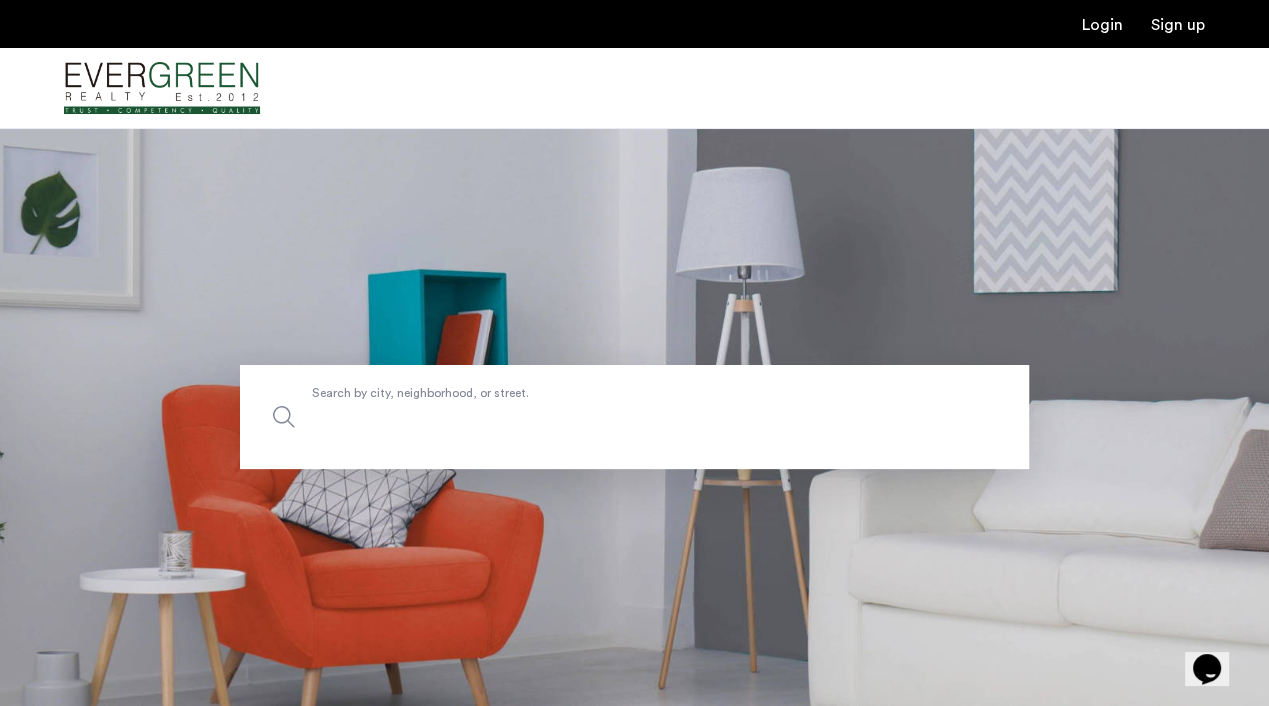 click on "Search by city, neighborhood, or street." at bounding box center [634, 417] 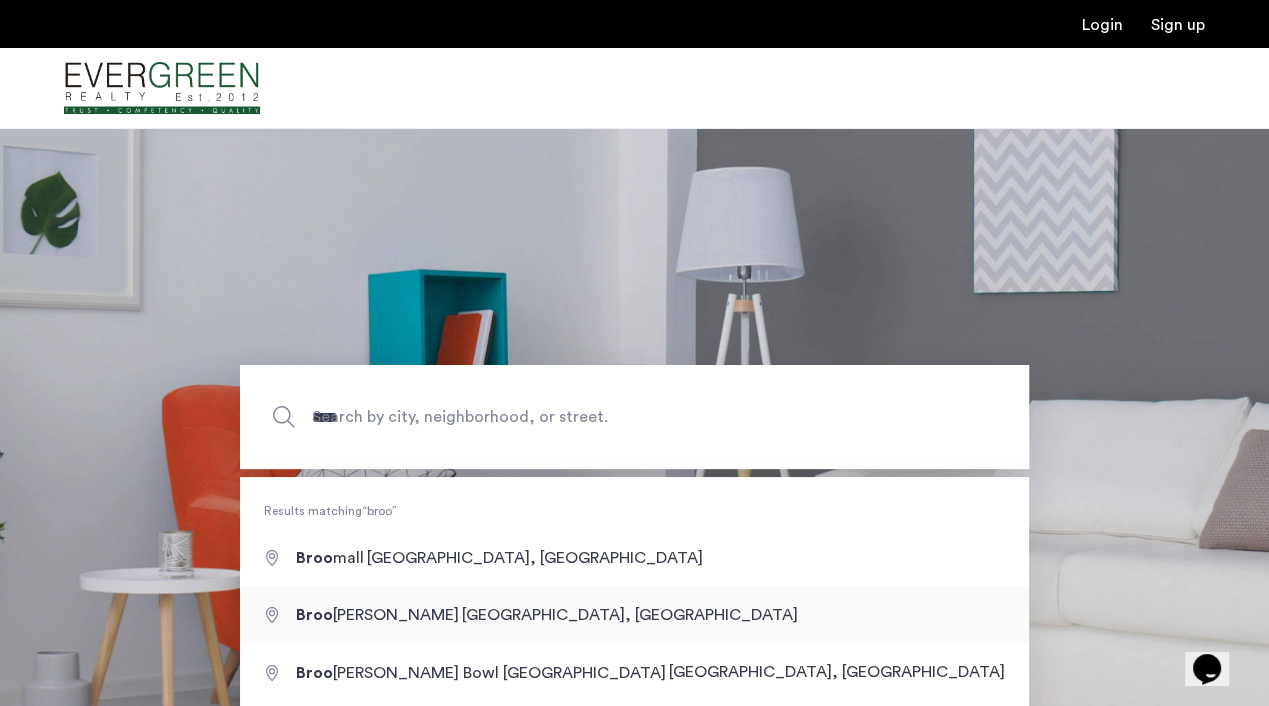 type on "**********" 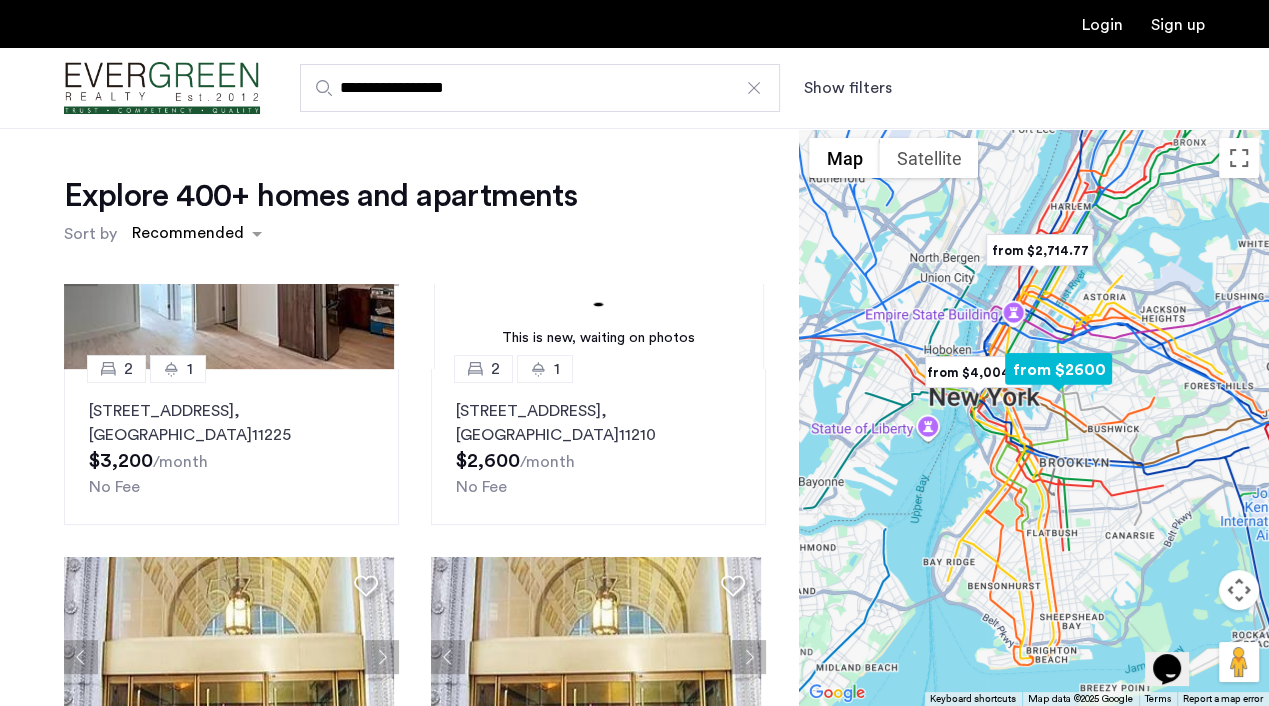 scroll, scrollTop: 518, scrollLeft: 0, axis: vertical 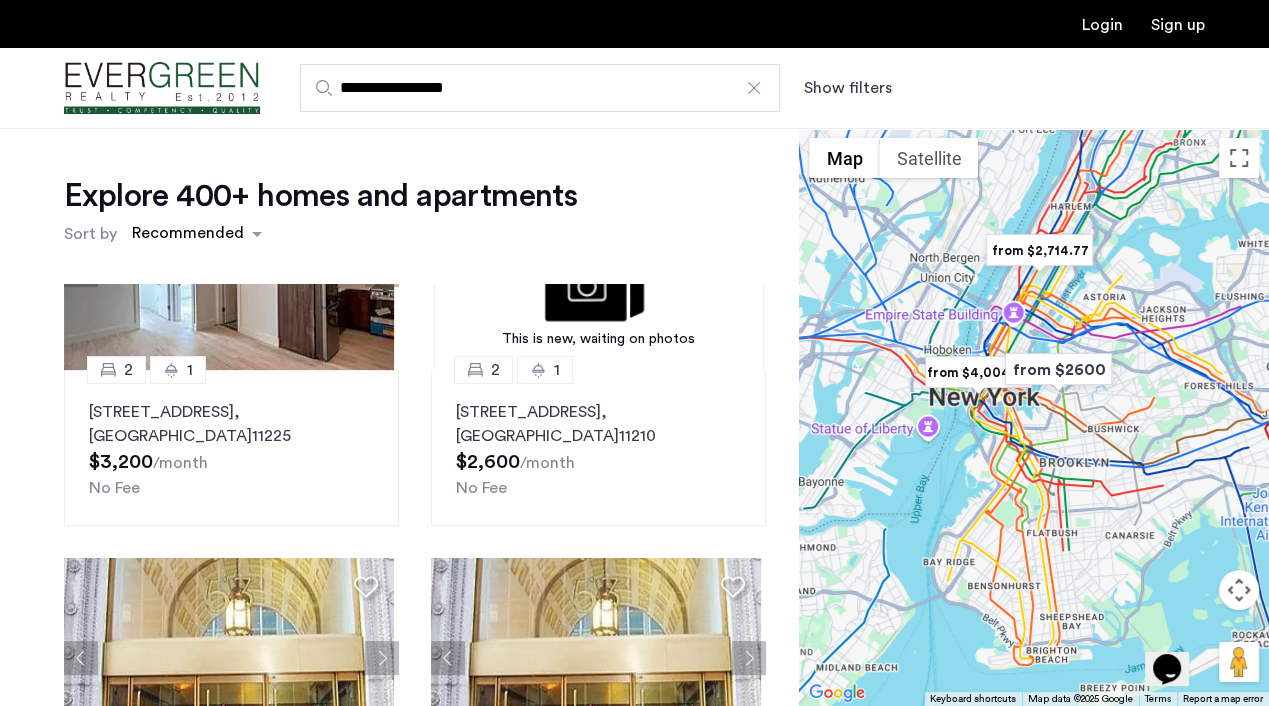 click on "Show filters" at bounding box center (848, 88) 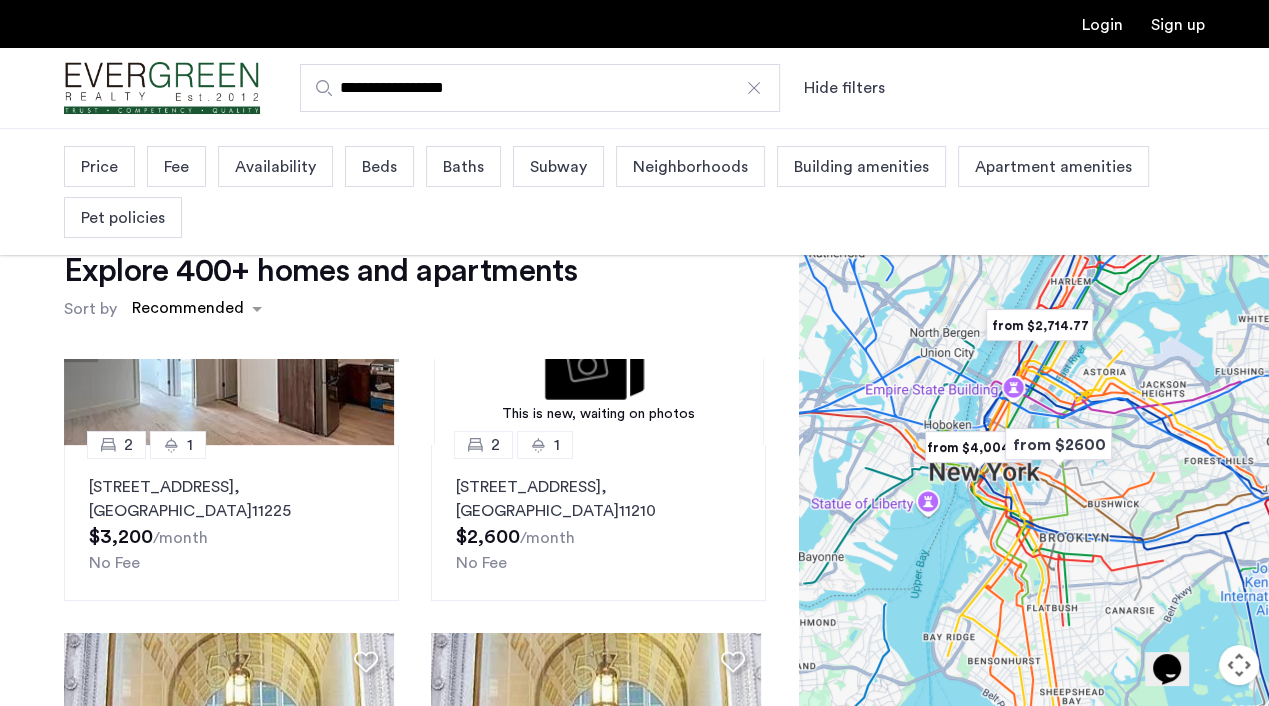 click on "Price" at bounding box center [99, 167] 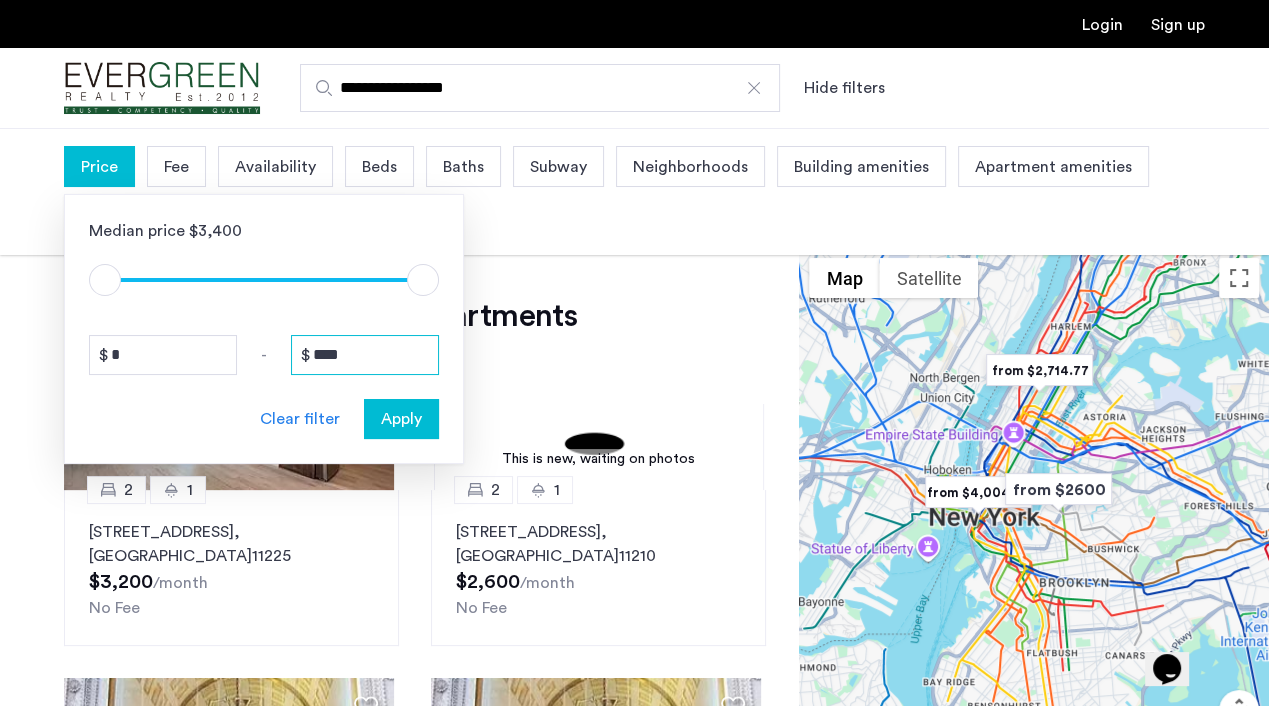 click on "****" at bounding box center (365, 355) 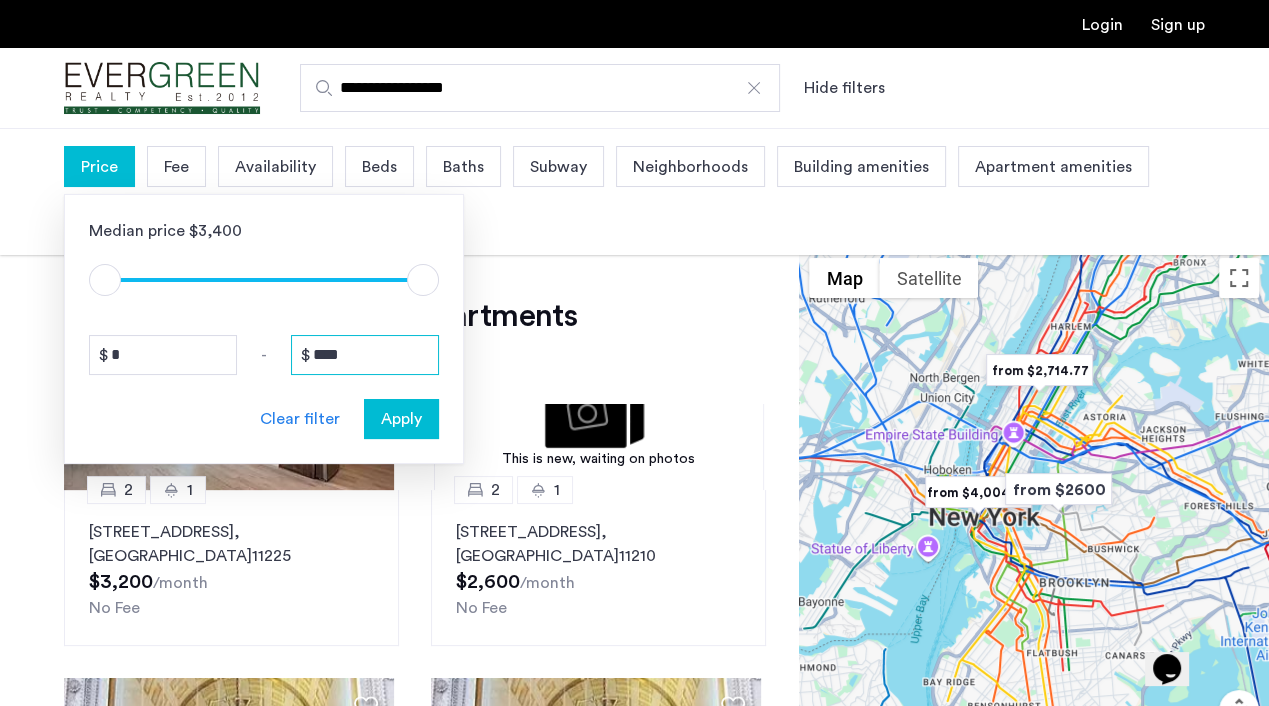 click on "****" at bounding box center (365, 355) 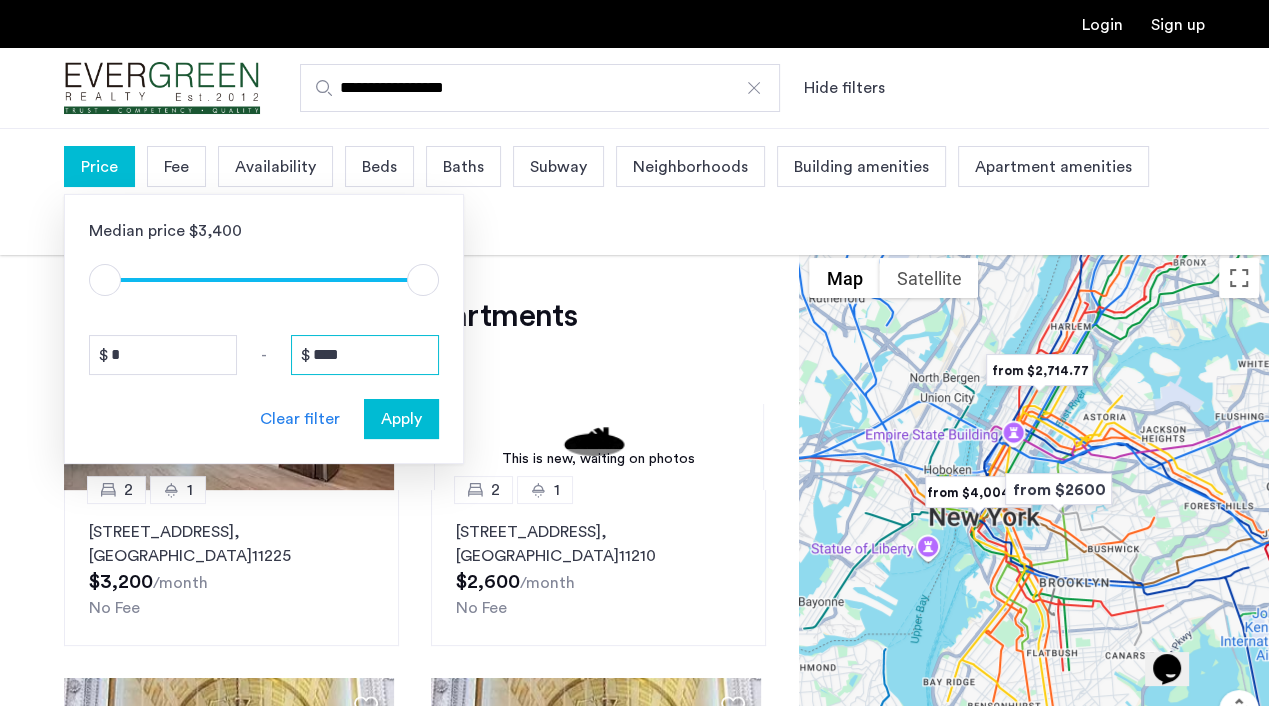 click on "****" at bounding box center [365, 355] 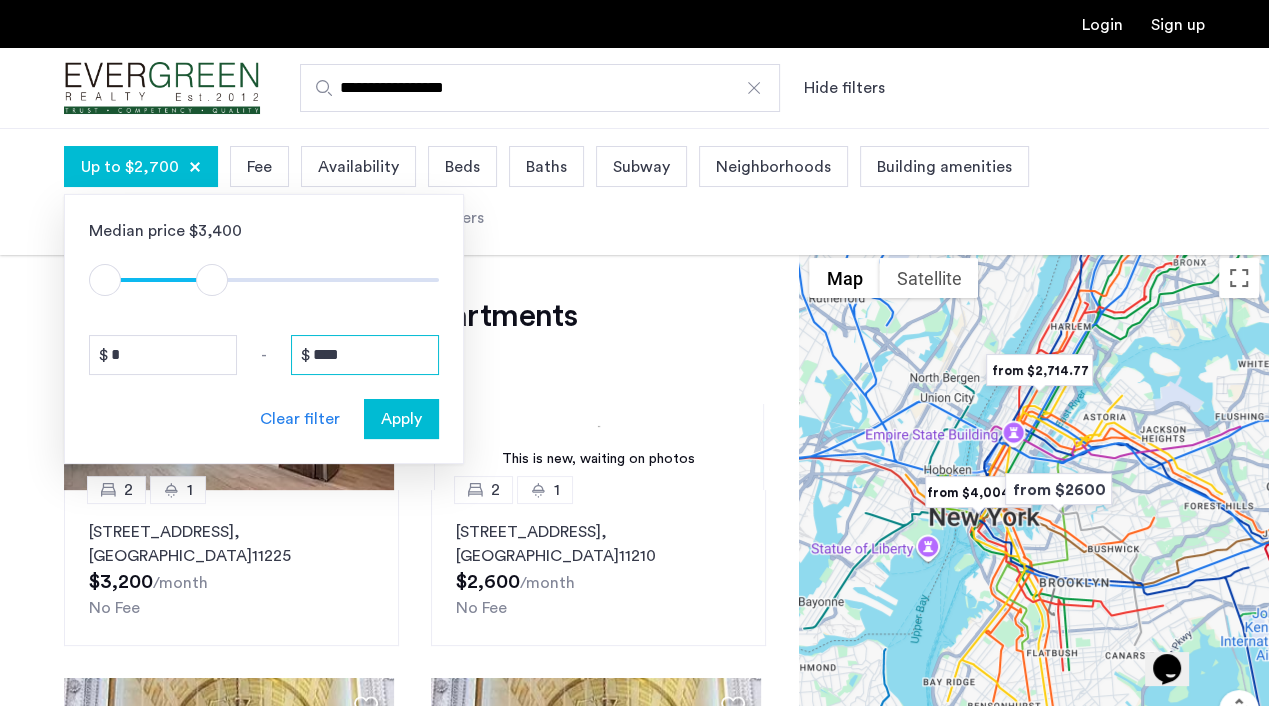 type on "****" 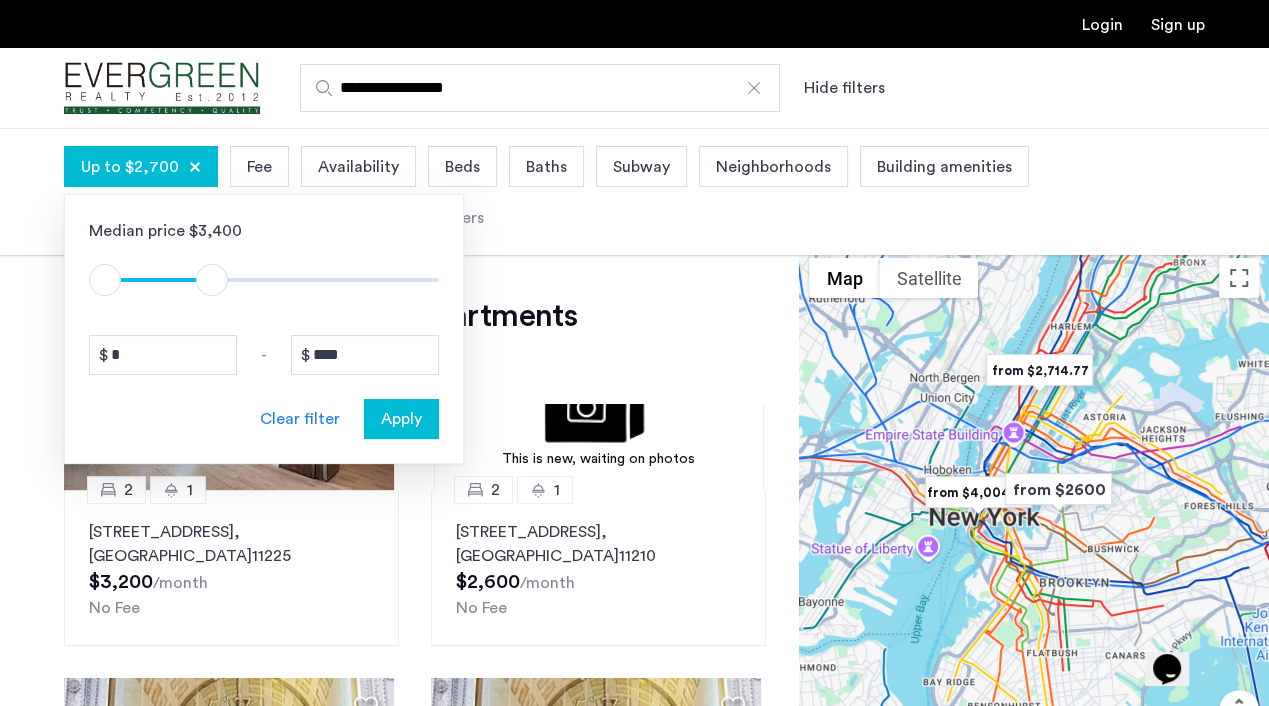 click on "Apply" at bounding box center (401, 419) 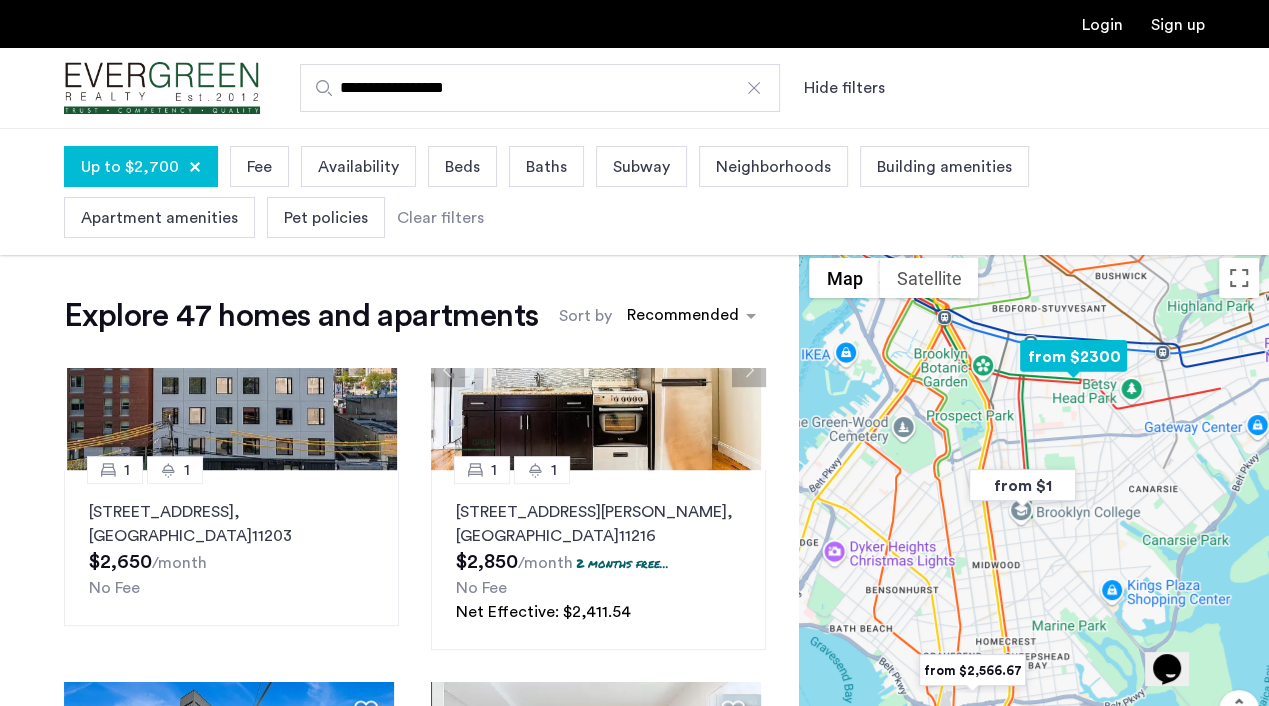 scroll, scrollTop: 912, scrollLeft: 0, axis: vertical 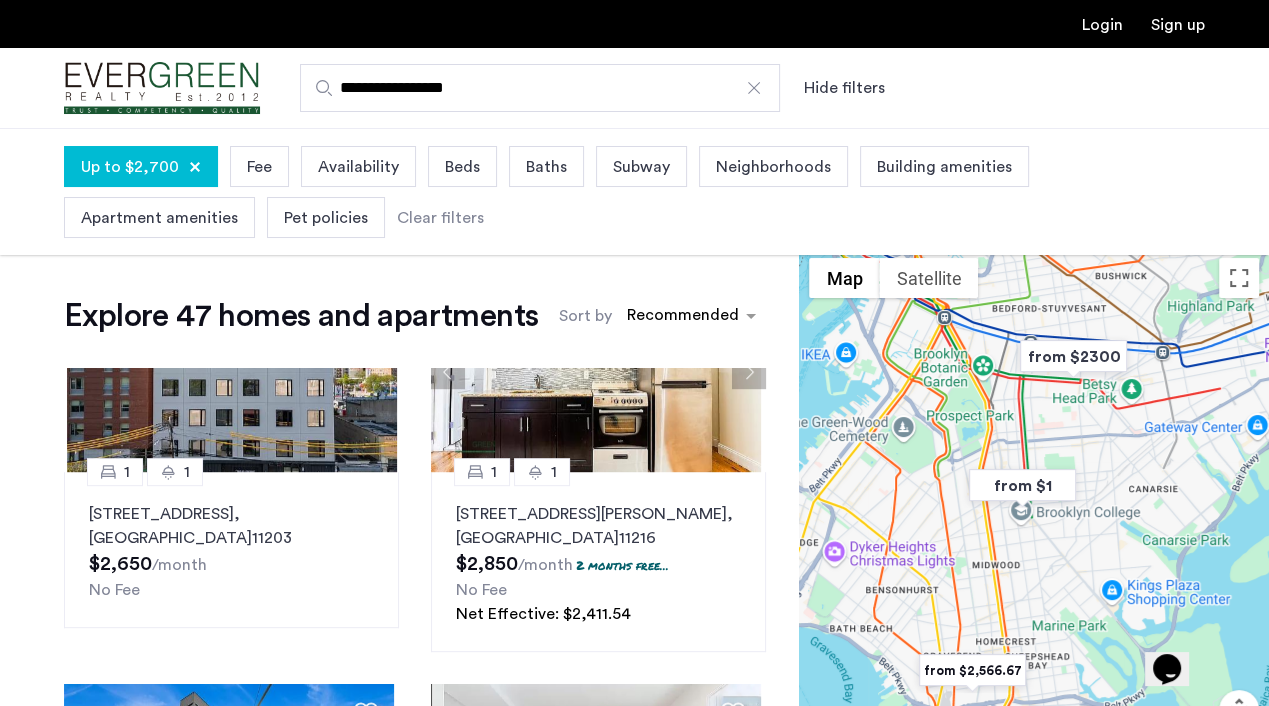 click at bounding box center [1034, 537] 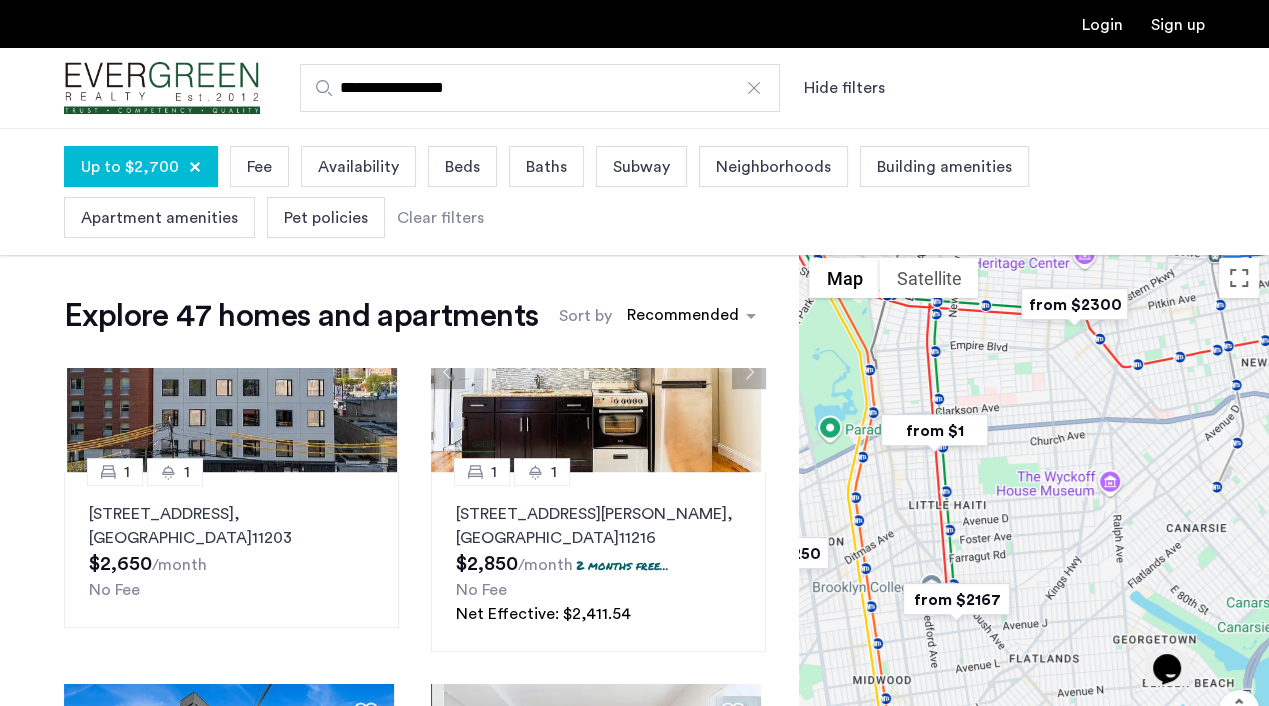 click at bounding box center (1034, 537) 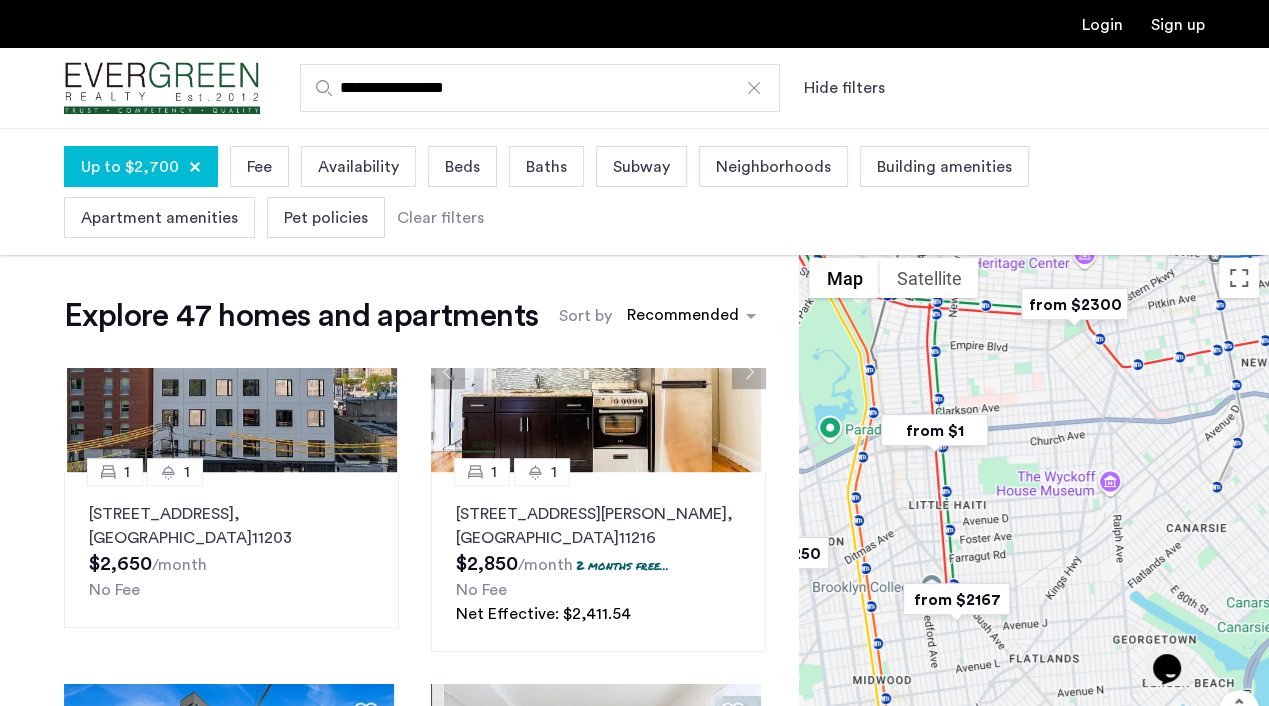 click at bounding box center [1034, 537] 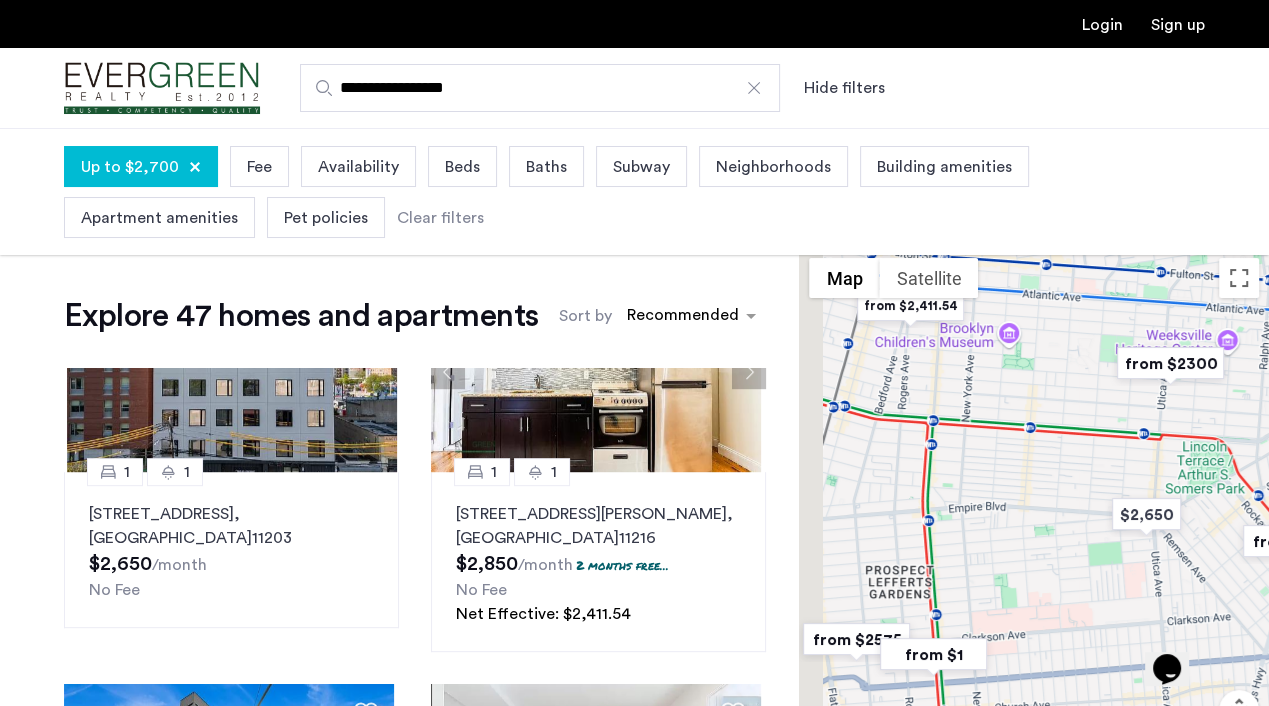 drag, startPoint x: 1082, startPoint y: 393, endPoint x: 1268, endPoint y: 606, distance: 282.78082 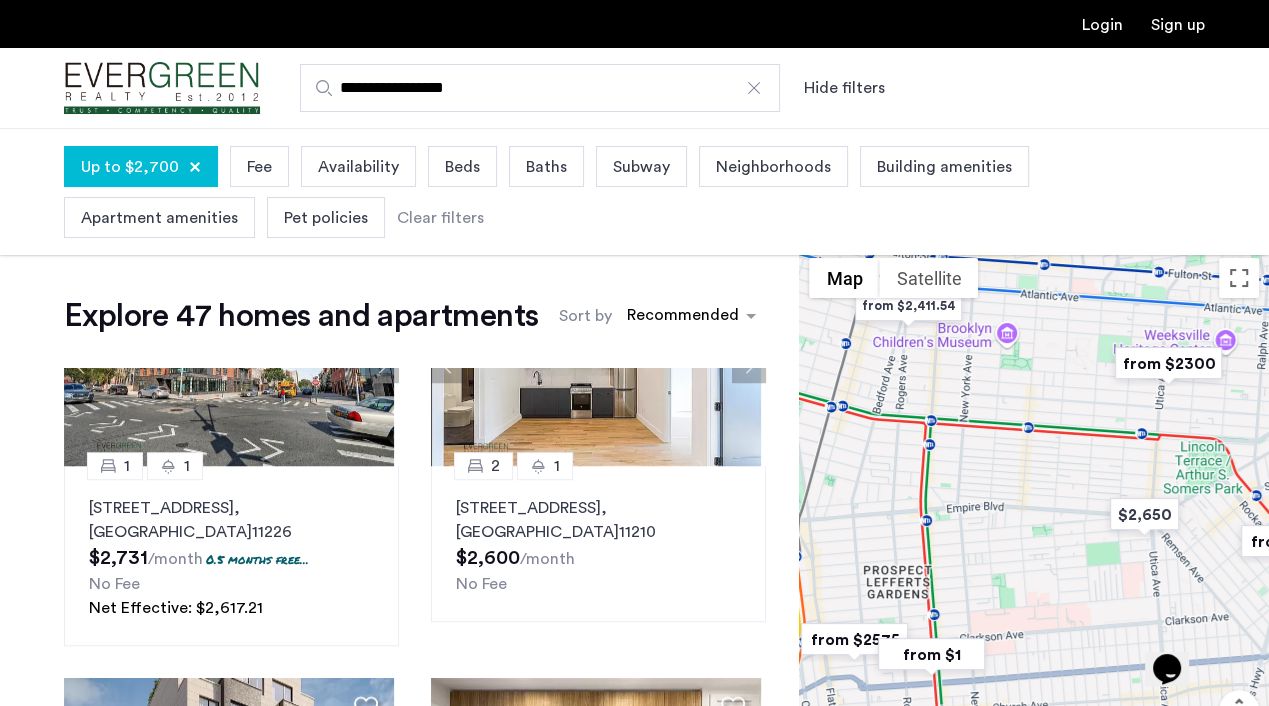 scroll, scrollTop: 1331, scrollLeft: 0, axis: vertical 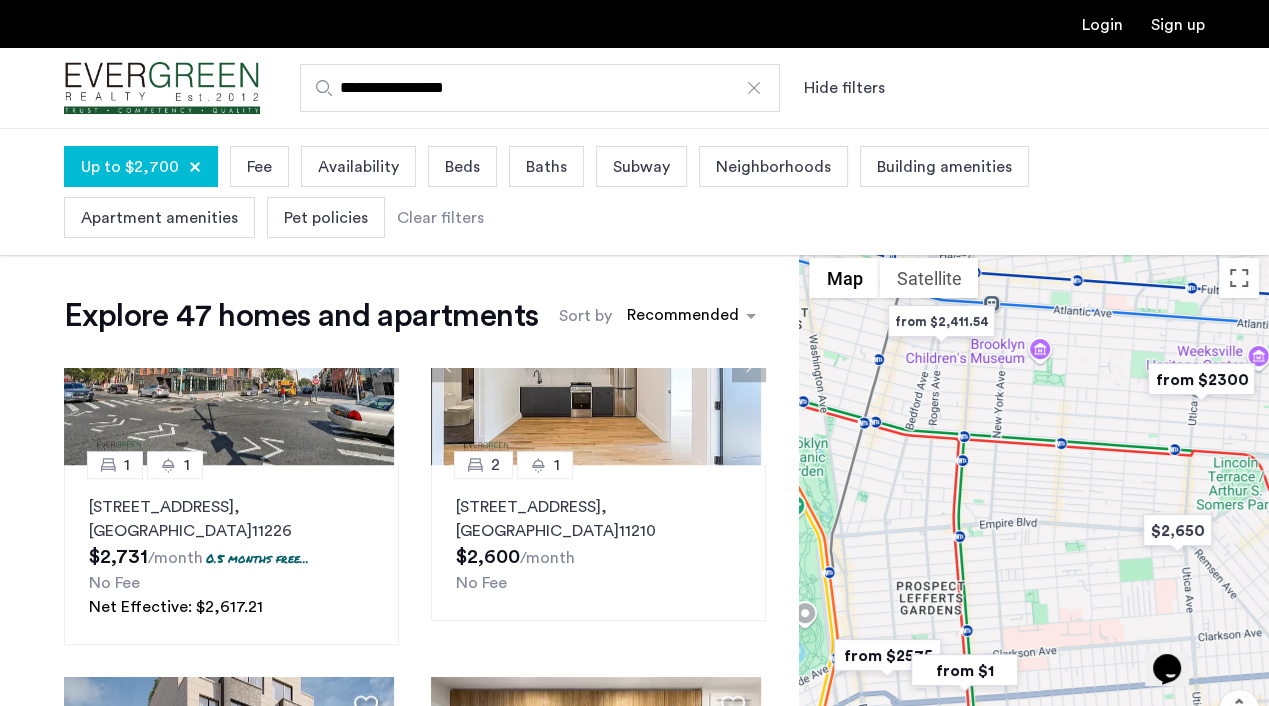 drag, startPoint x: 962, startPoint y: 445, endPoint x: 1016, endPoint y: 511, distance: 85.276024 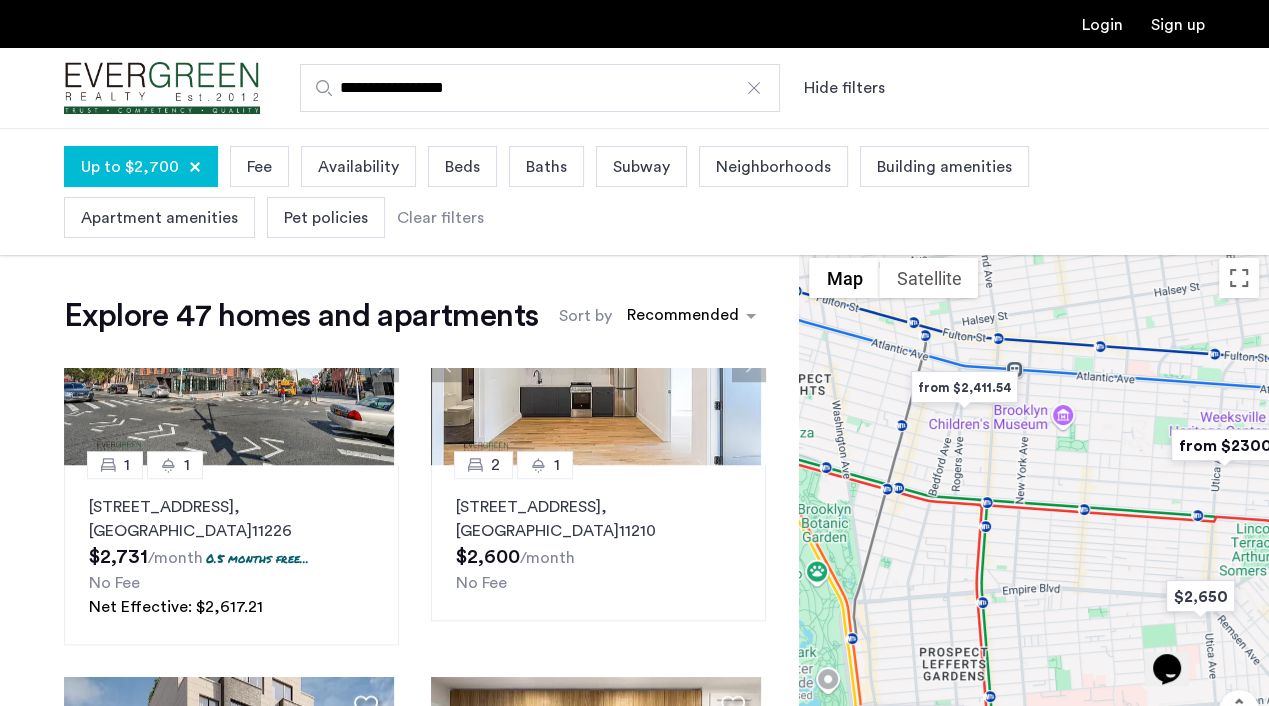 click at bounding box center [964, 387] 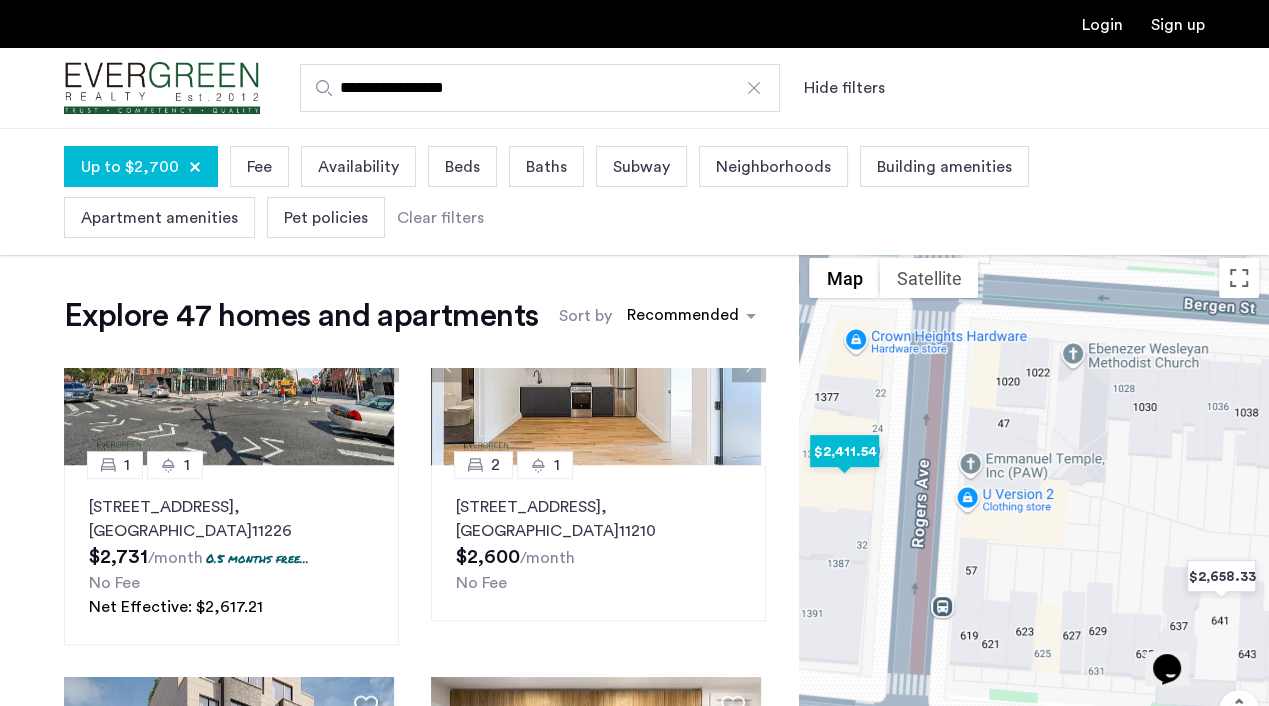 click at bounding box center [844, 451] 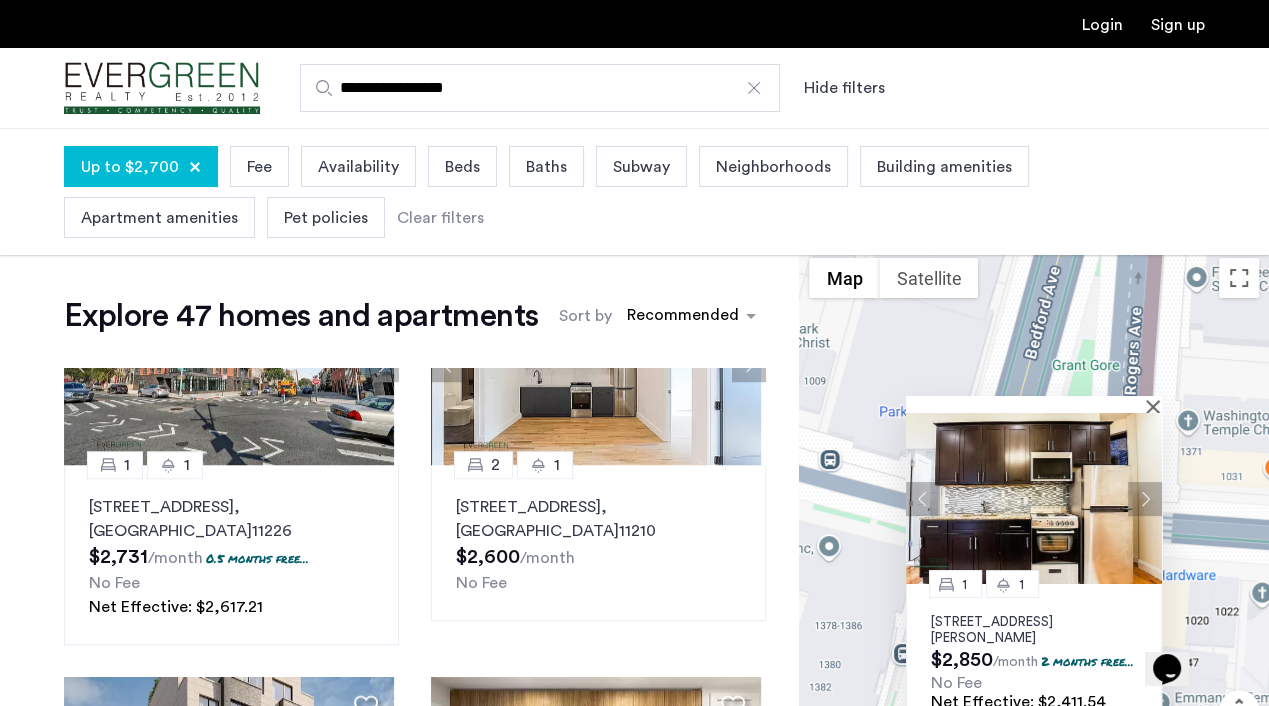 click at bounding box center (1034, 498) 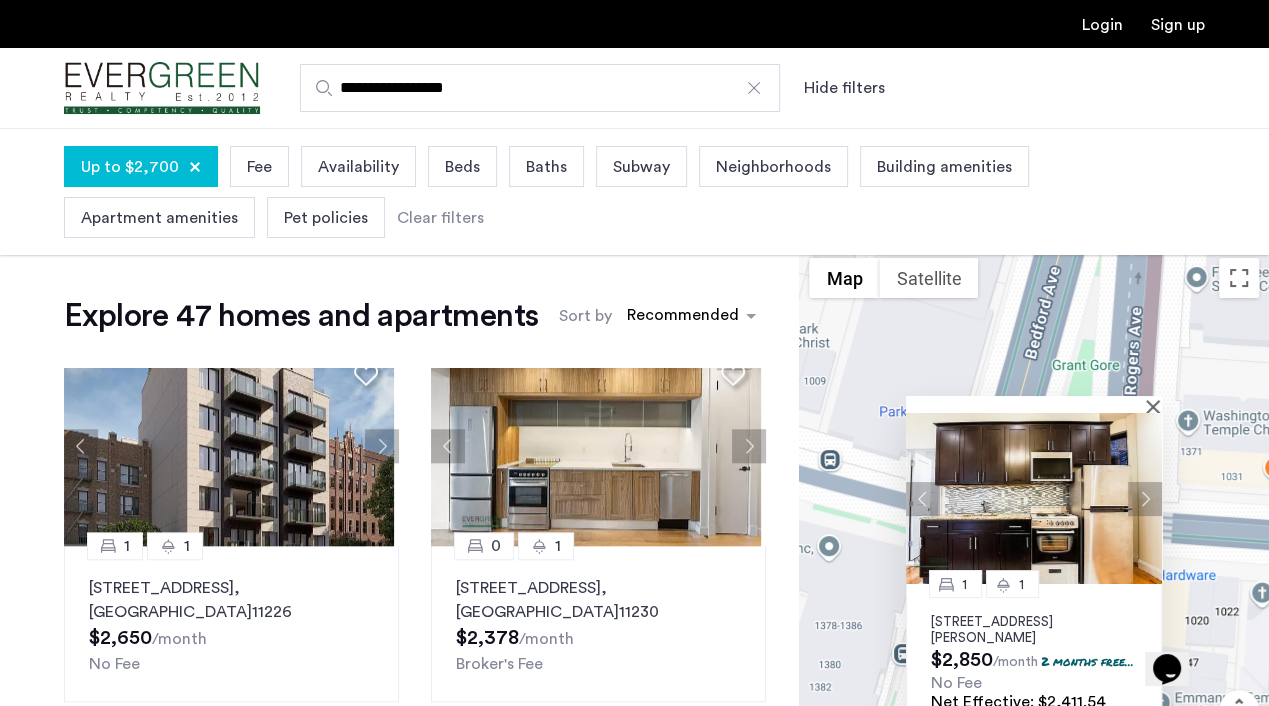 scroll, scrollTop: 1720, scrollLeft: 0, axis: vertical 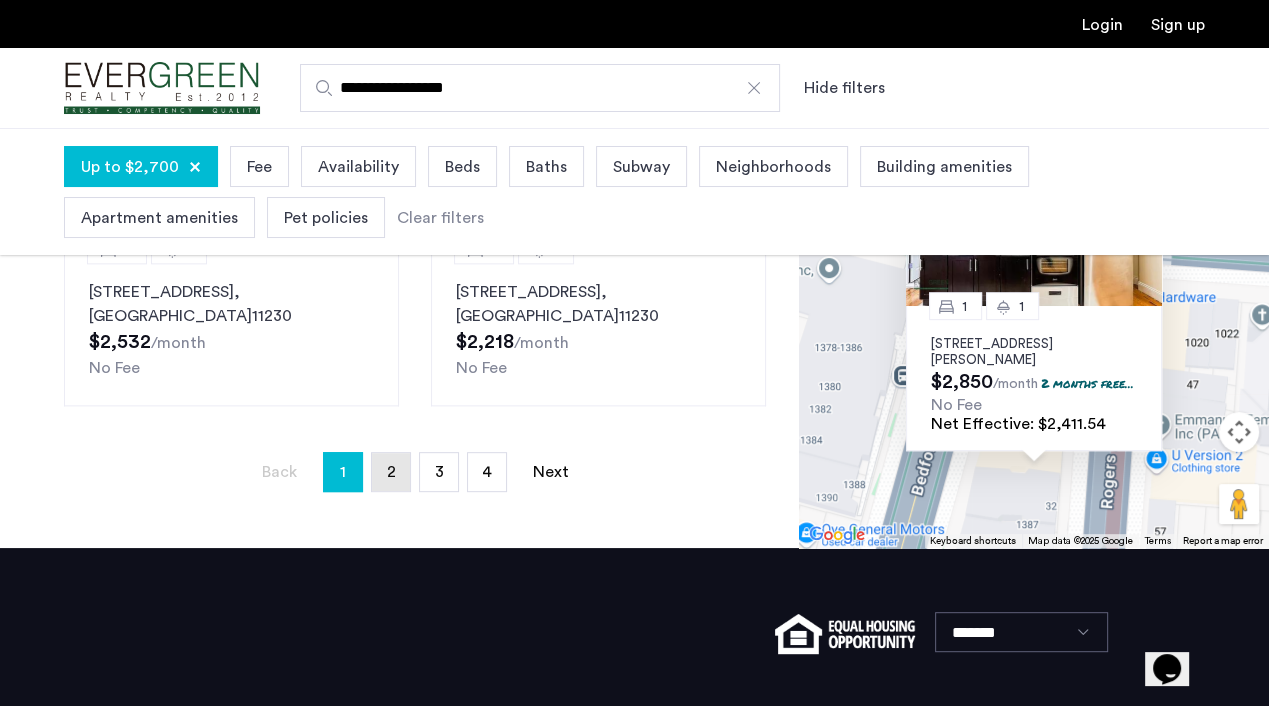 click on "page  2" at bounding box center (391, 472) 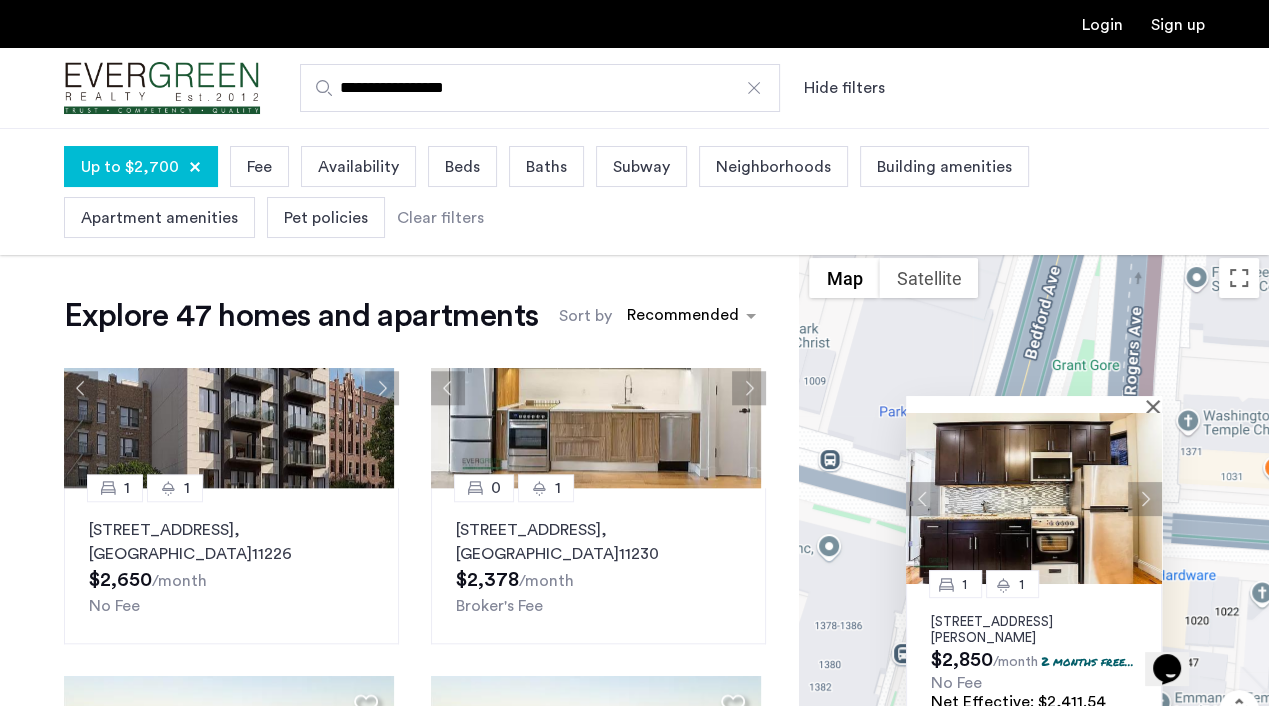 scroll, scrollTop: 1672, scrollLeft: 0, axis: vertical 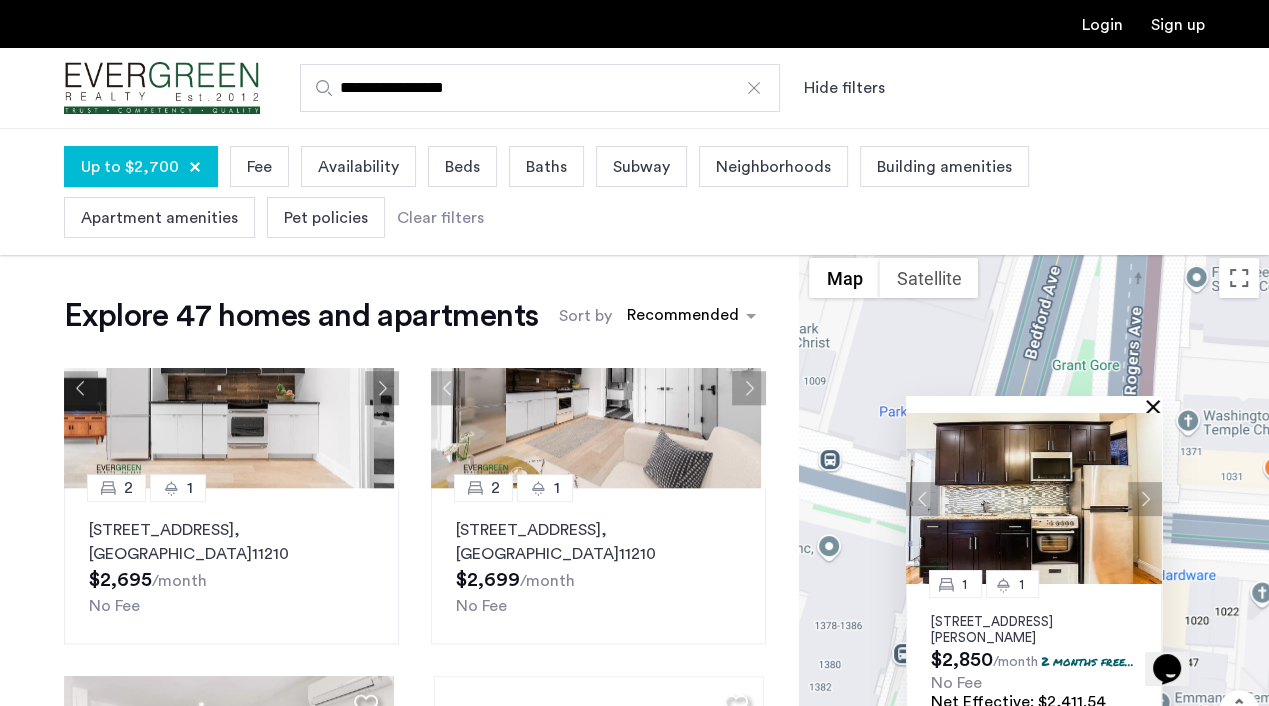 click at bounding box center (1157, 406) 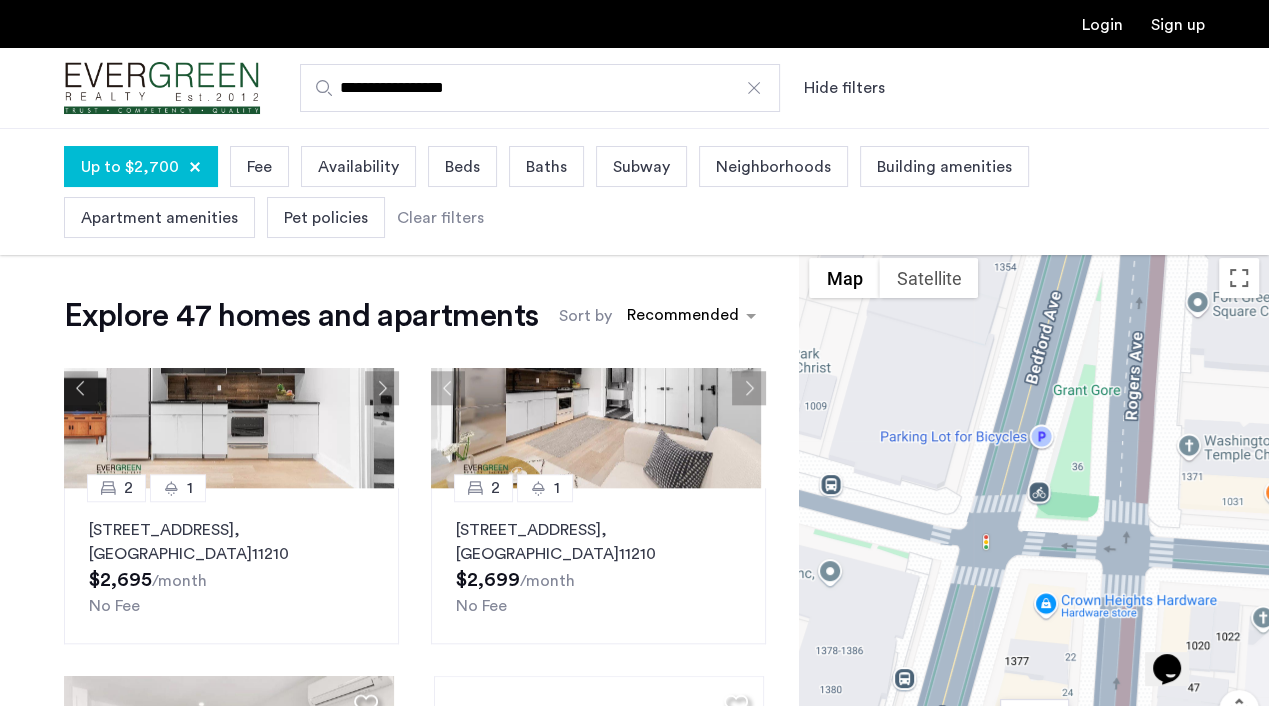 drag, startPoint x: 1086, startPoint y: 381, endPoint x: 1087, endPoint y: 409, distance: 28.01785 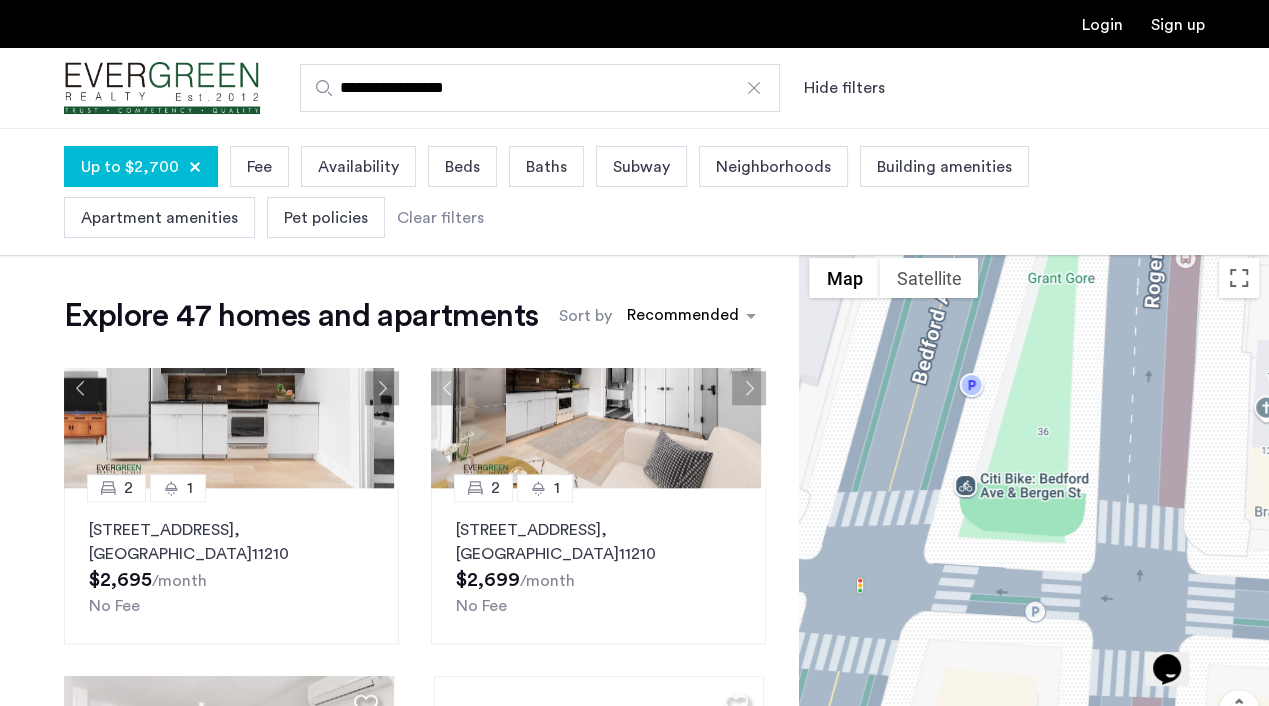 click at bounding box center (1034, 537) 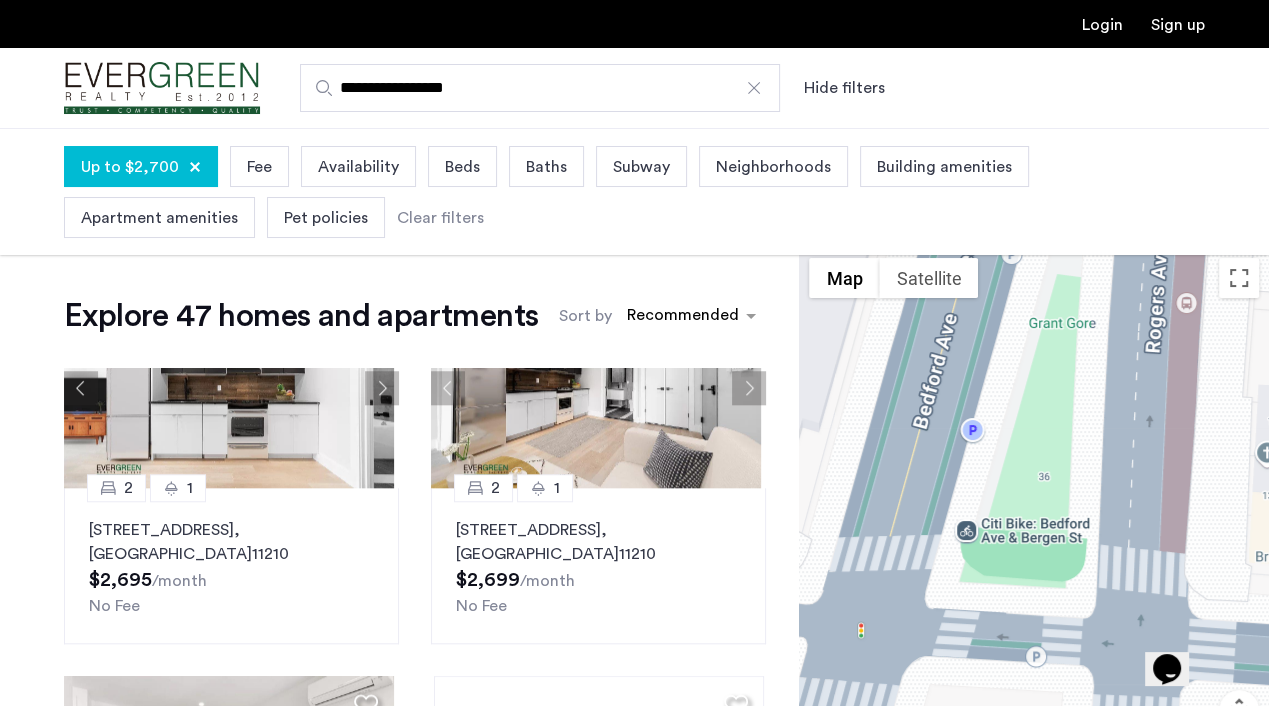 drag, startPoint x: 1112, startPoint y: 498, endPoint x: 1110, endPoint y: 526, distance: 28.071337 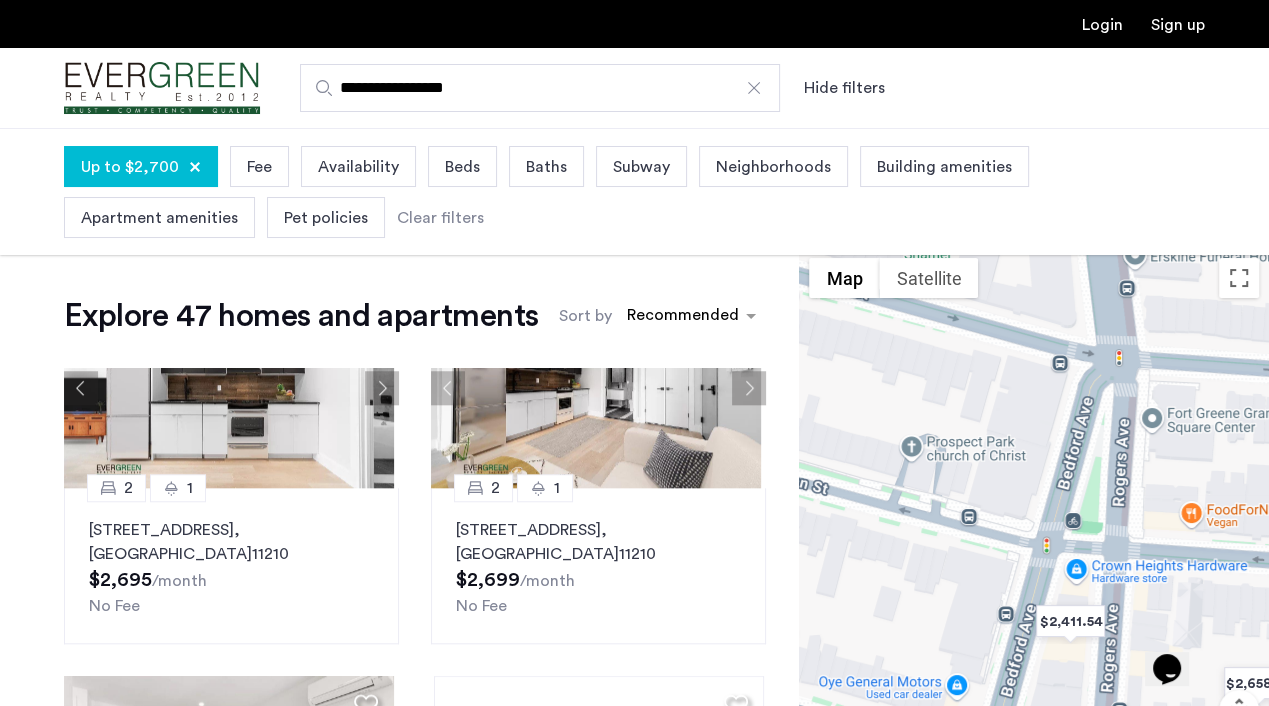 click at bounding box center (1034, 537) 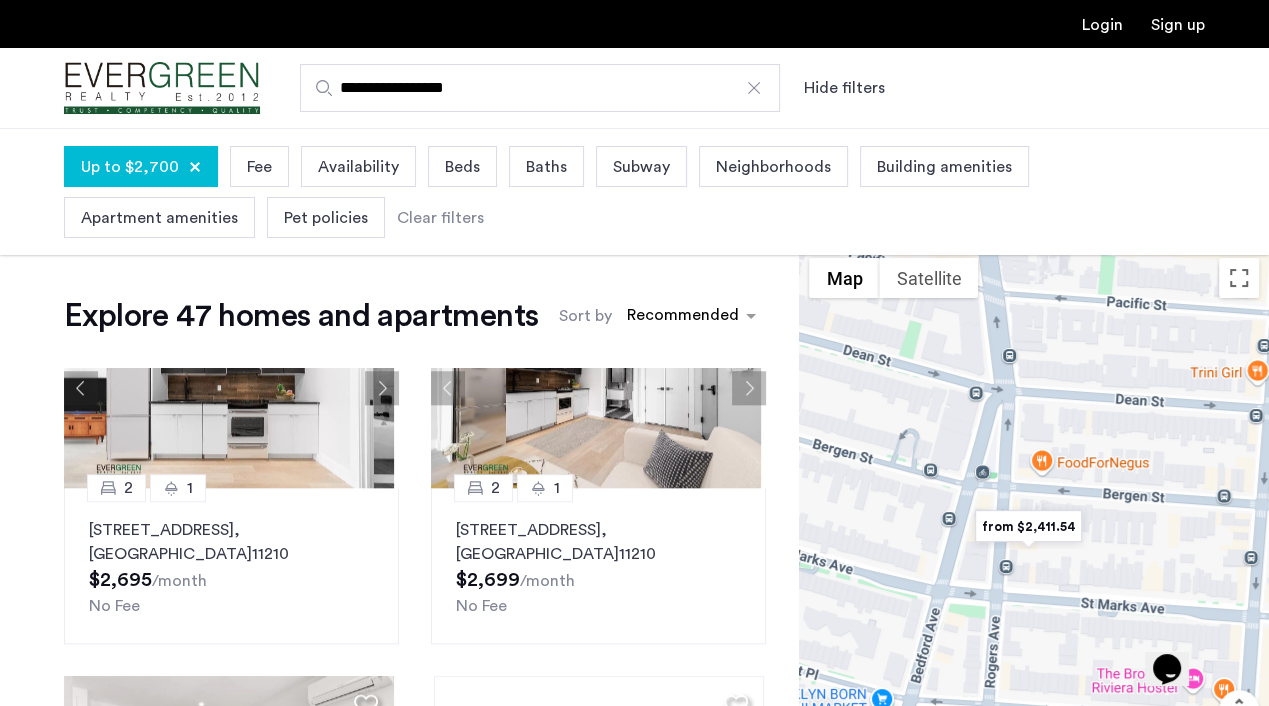 drag, startPoint x: 1109, startPoint y: 487, endPoint x: 976, endPoint y: 414, distance: 151.71684 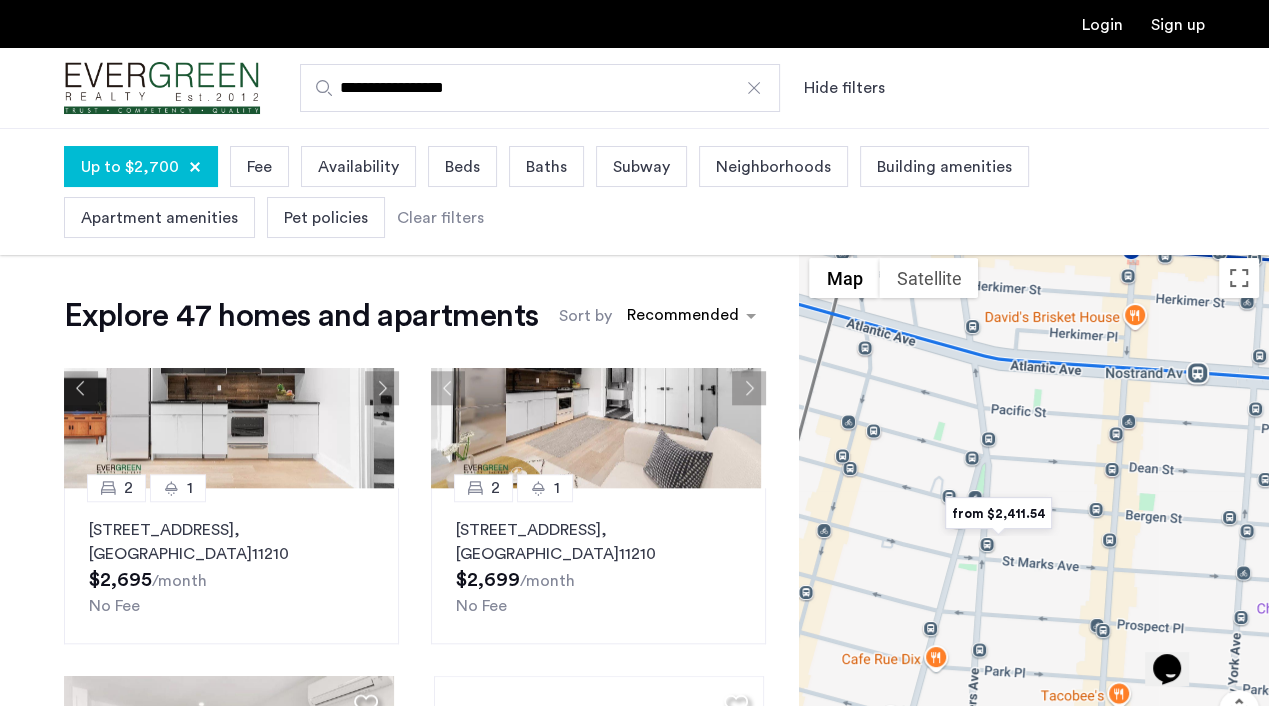 drag, startPoint x: 1047, startPoint y: 365, endPoint x: 1063, endPoint y: 446, distance: 82.565125 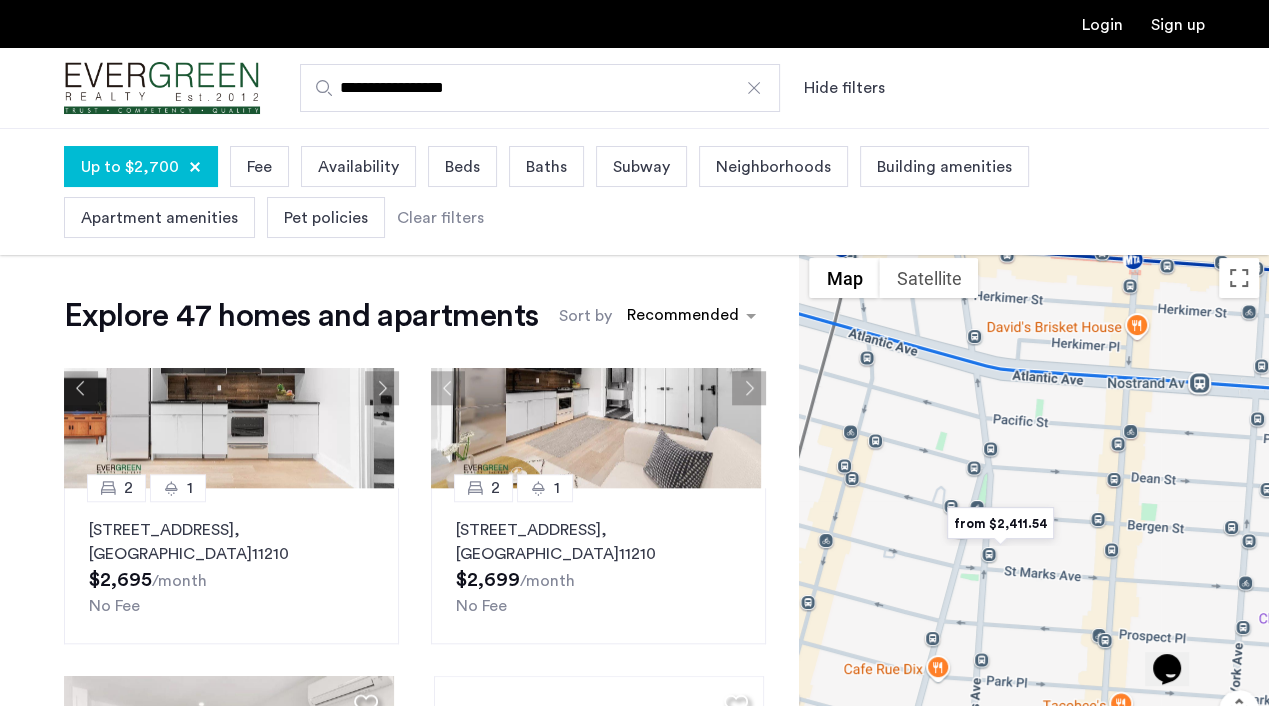 click at bounding box center (1034, 537) 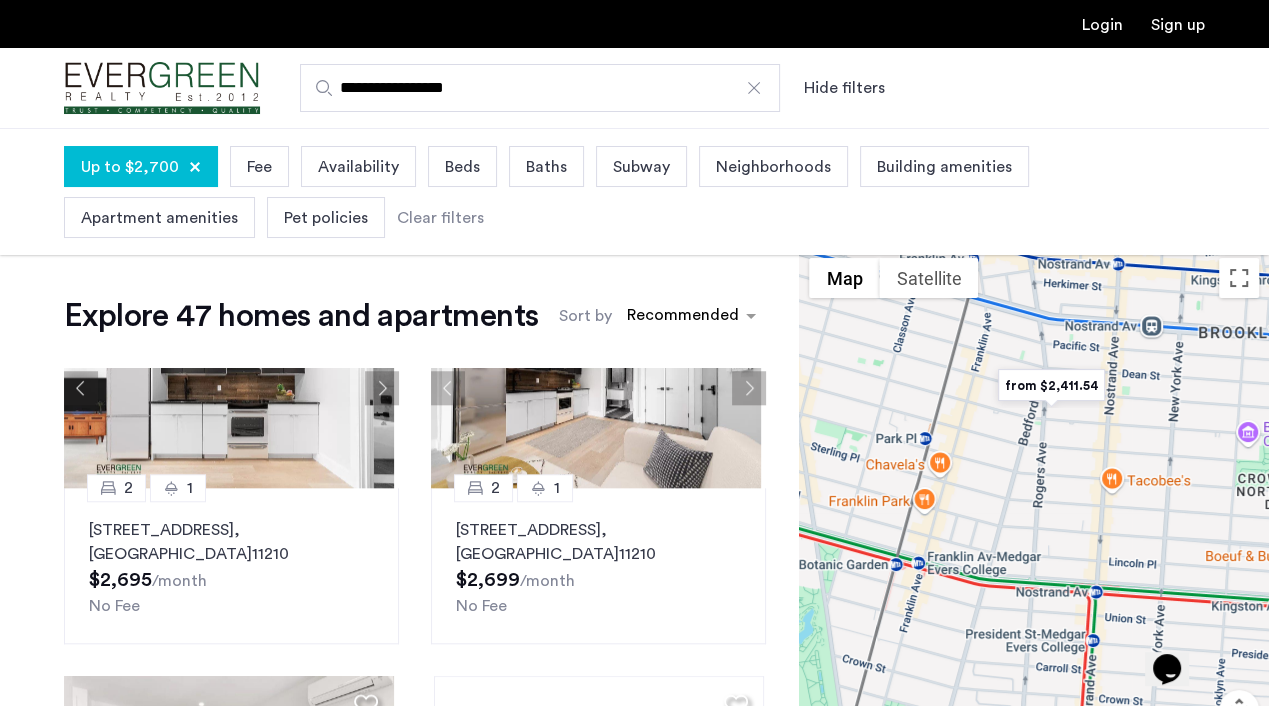 drag, startPoint x: 1080, startPoint y: 521, endPoint x: 1102, endPoint y: 429, distance: 94.59387 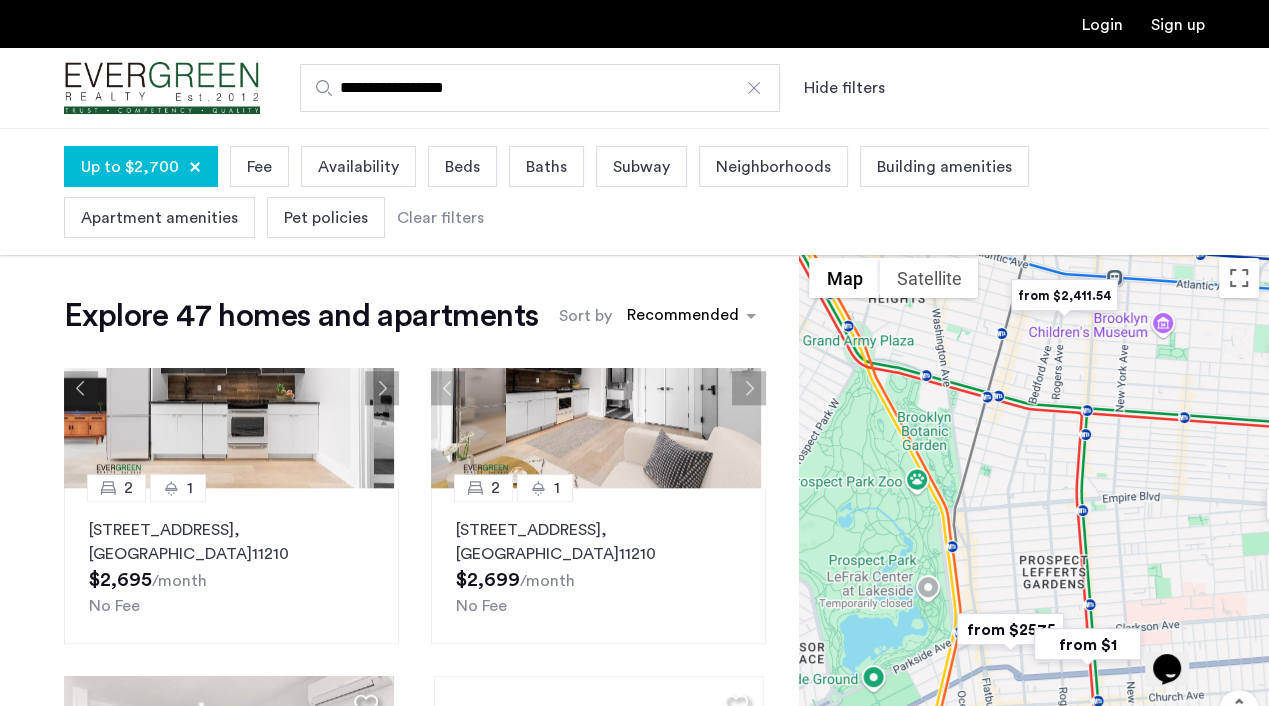 drag, startPoint x: 1112, startPoint y: 501, endPoint x: 1103, endPoint y: 399, distance: 102.396286 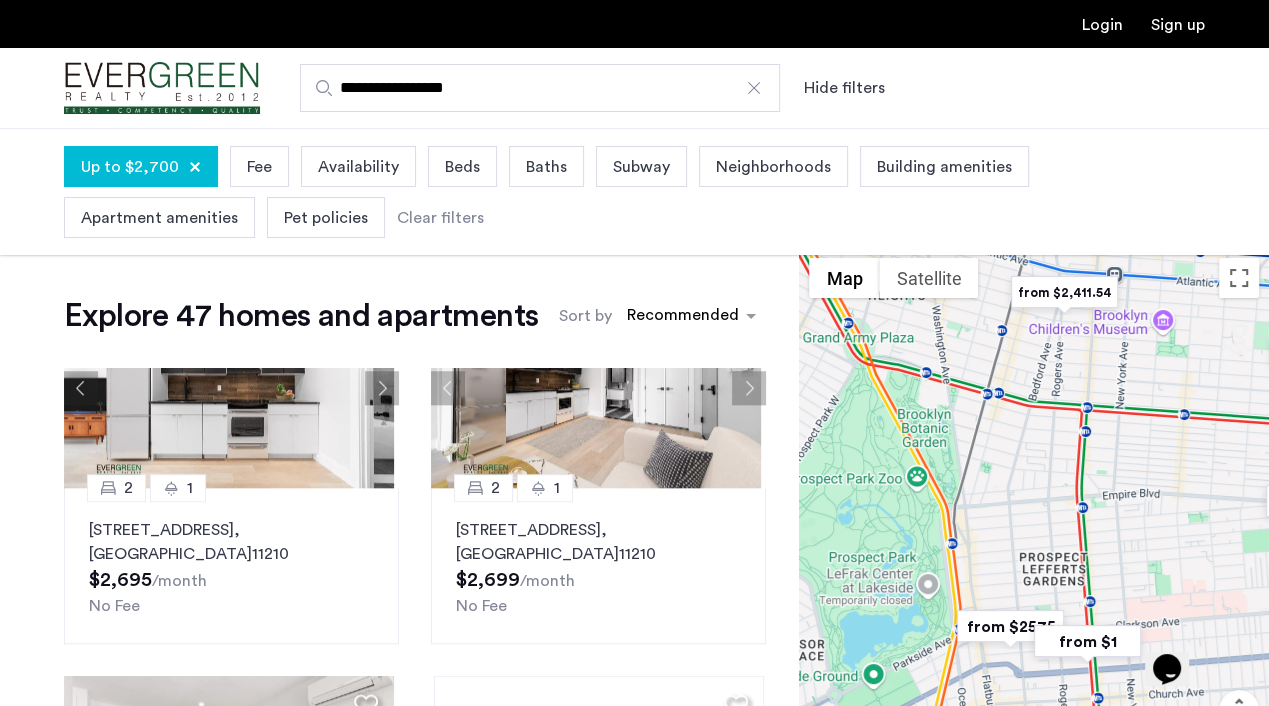 click at bounding box center (1034, 537) 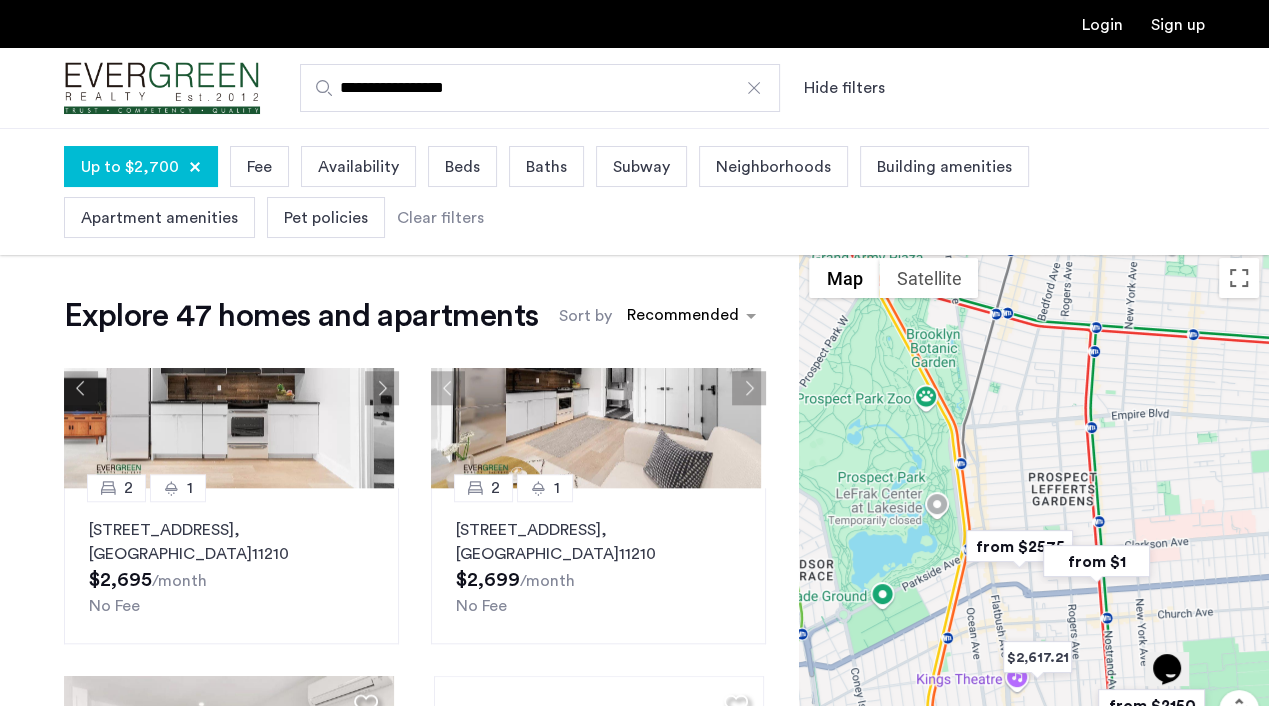 drag, startPoint x: 1064, startPoint y: 393, endPoint x: 1070, endPoint y: 289, distance: 104.172935 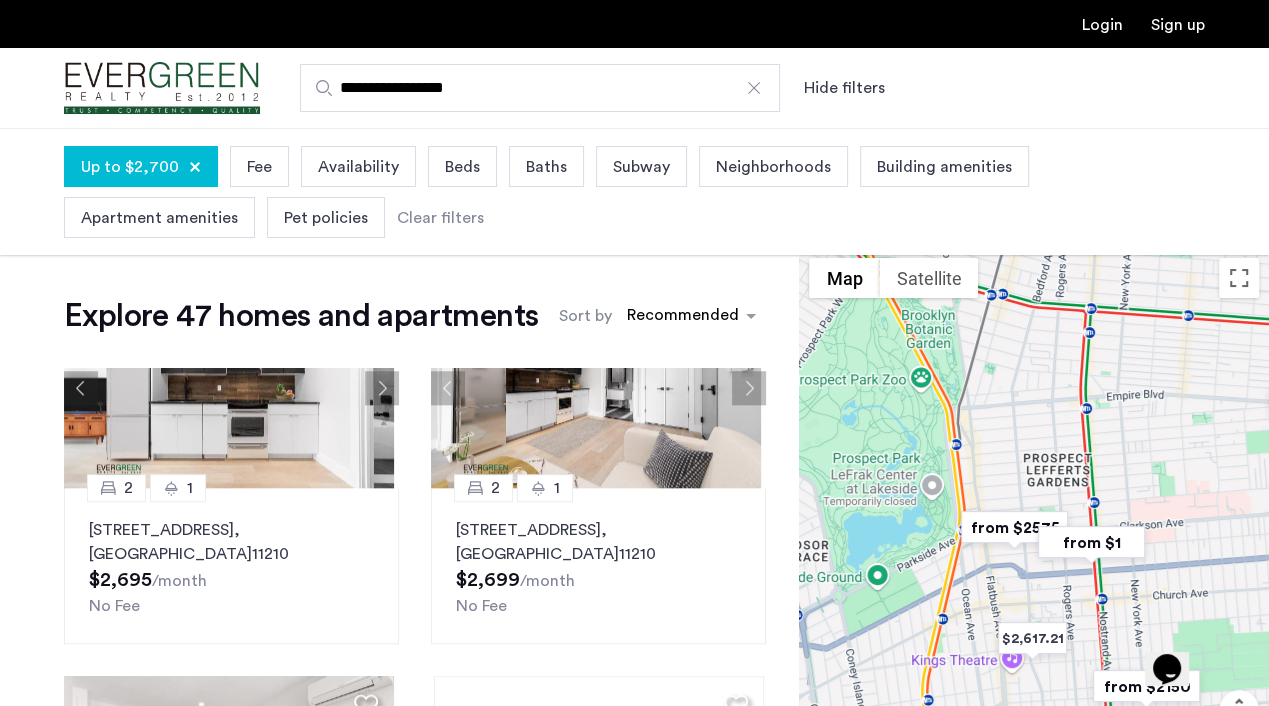 click at bounding box center [1014, 527] 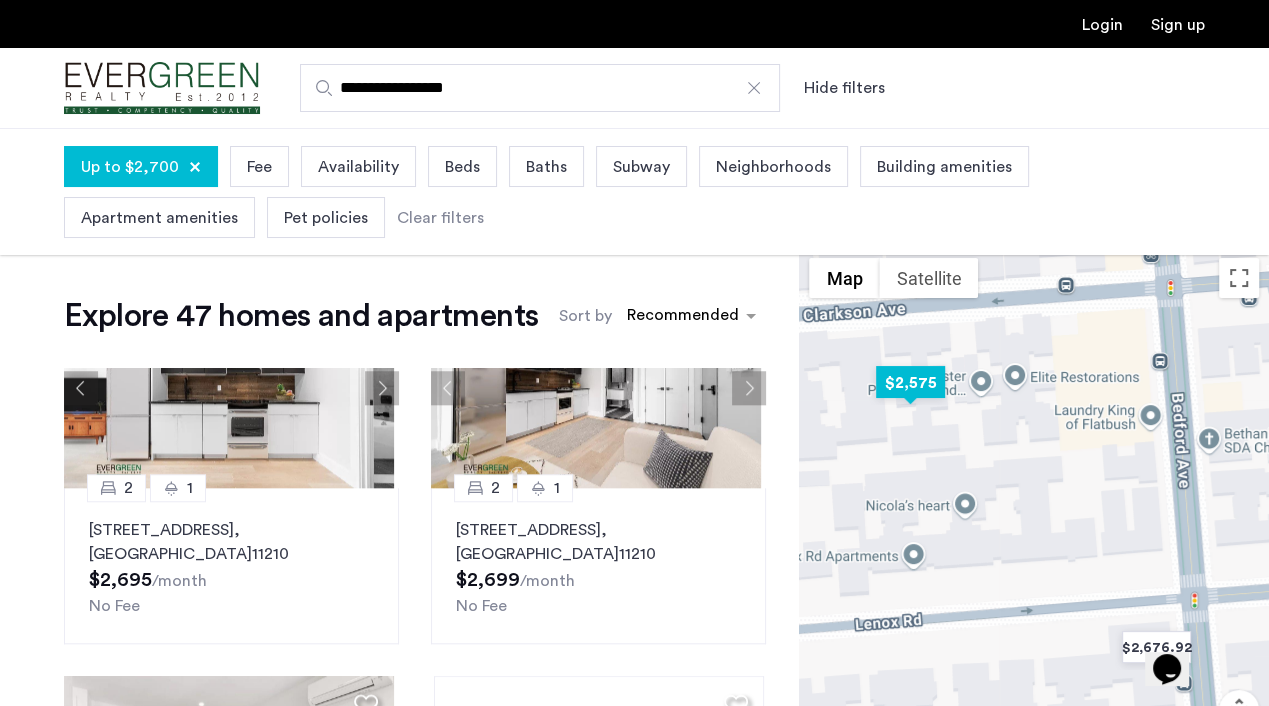 click at bounding box center [910, 382] 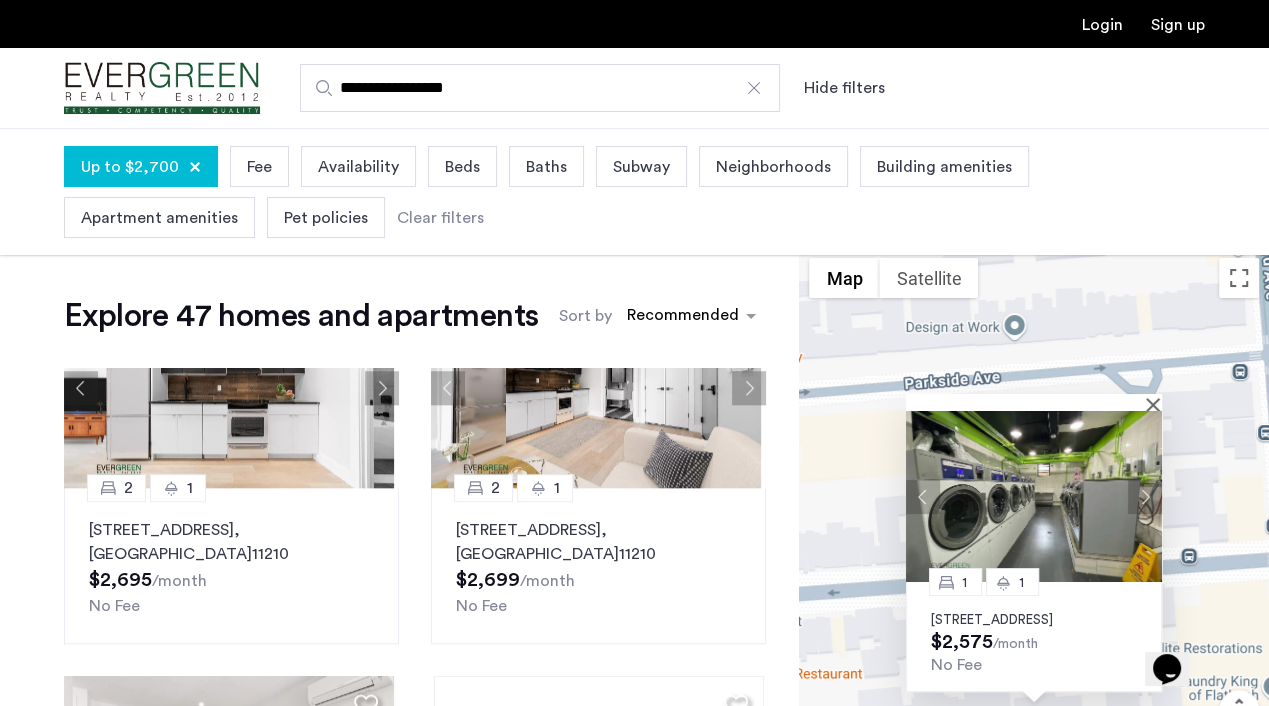 click at bounding box center [1034, 496] 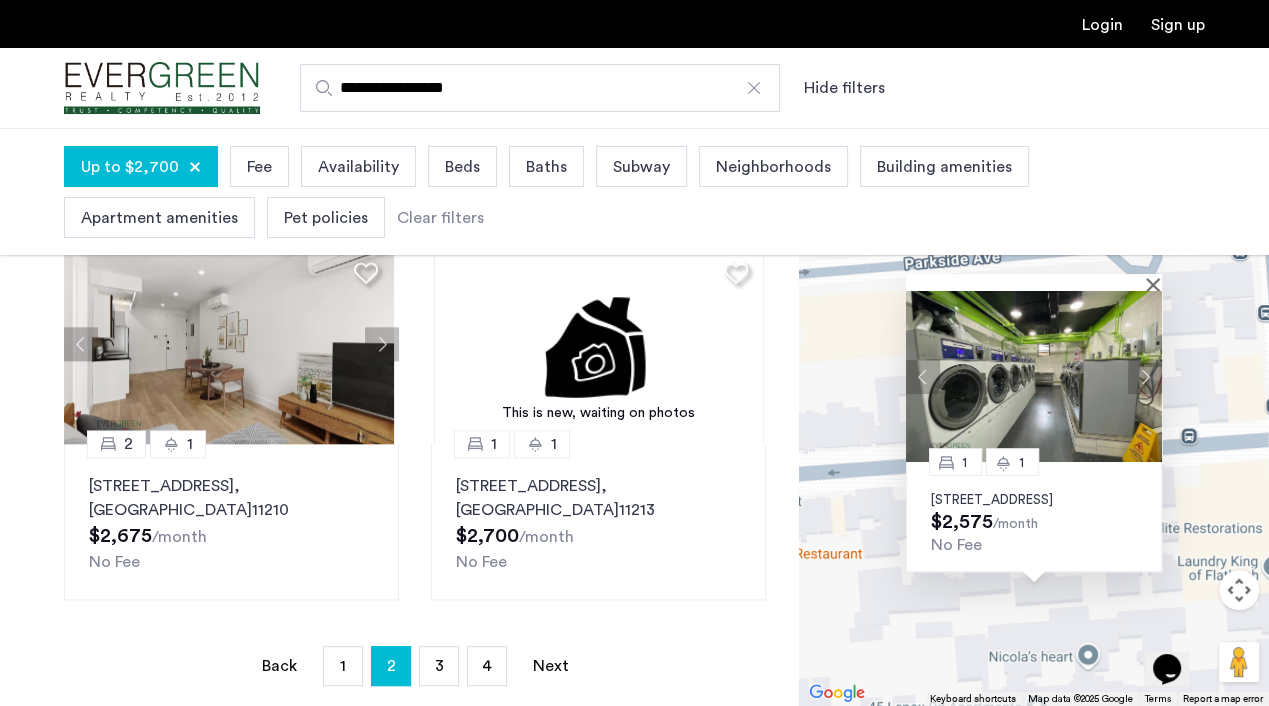 scroll, scrollTop: 434, scrollLeft: 0, axis: vertical 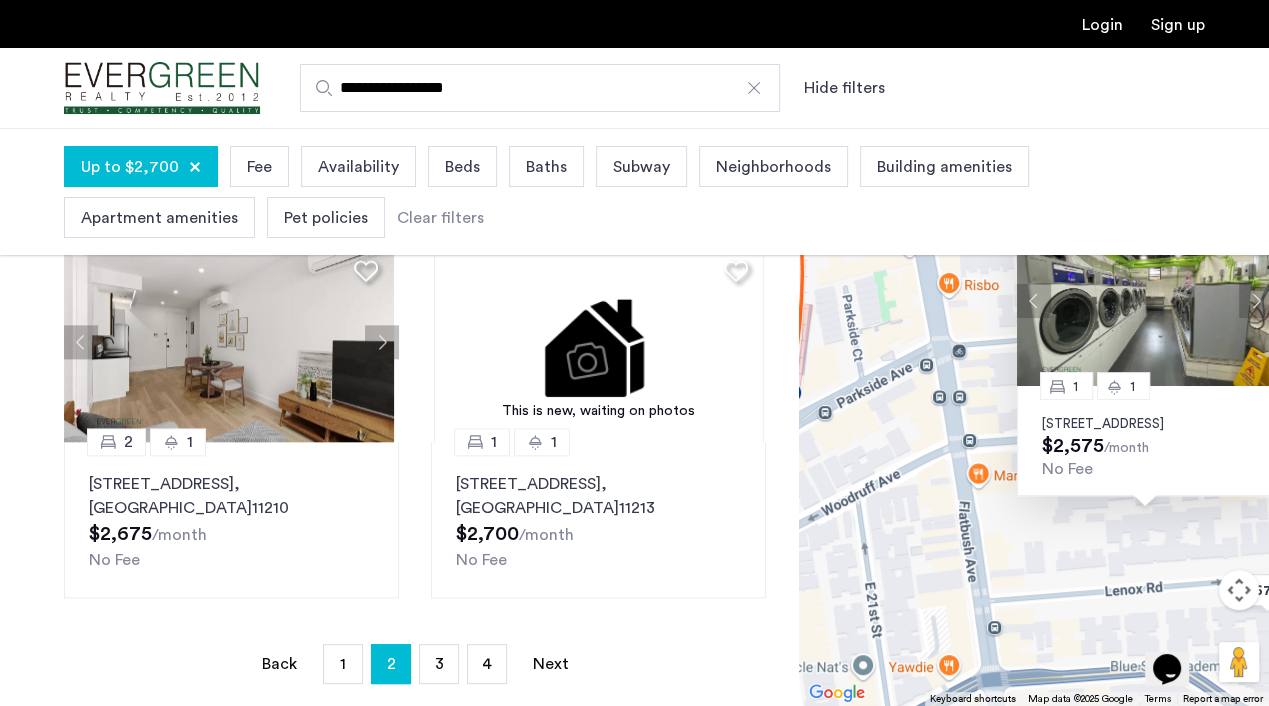 click on "1 [STREET_ADDRESS]  $2,575  /month No Fee" at bounding box center [1034, 417] 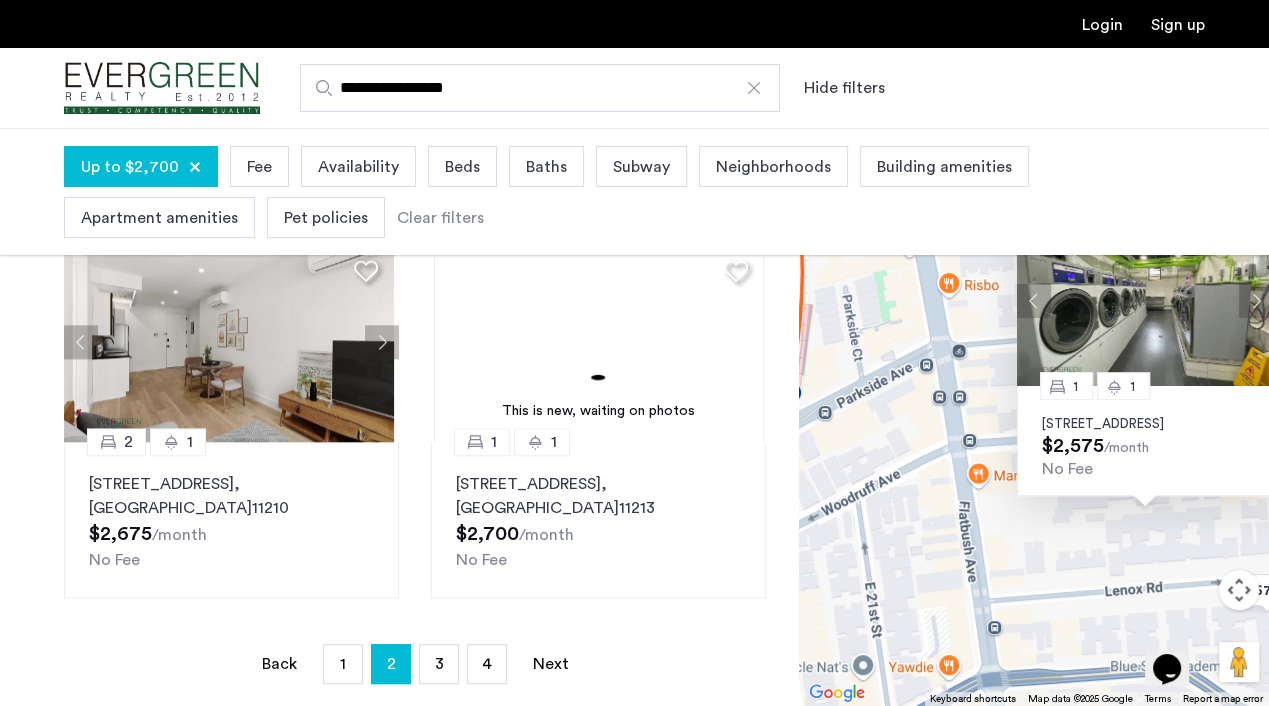 click on "1 [STREET_ADDRESS]  $2,575  /month No Fee" at bounding box center [1034, 417] 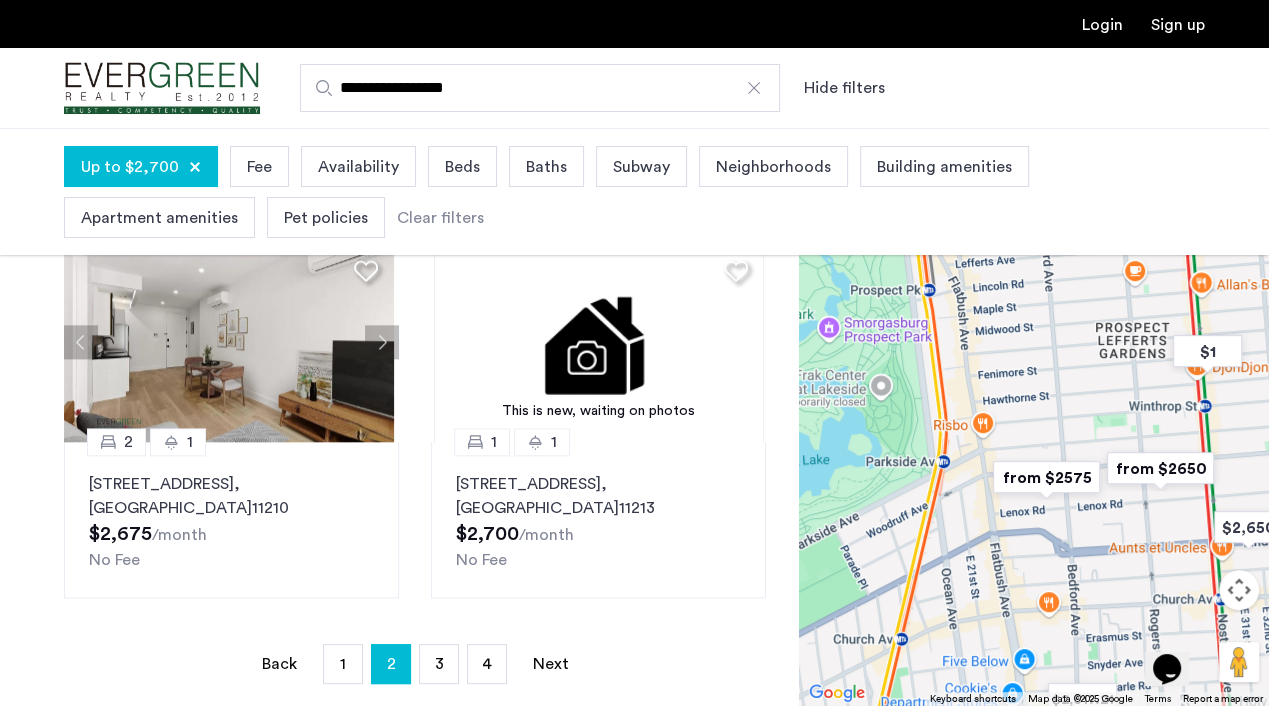 click at bounding box center [1160, 468] 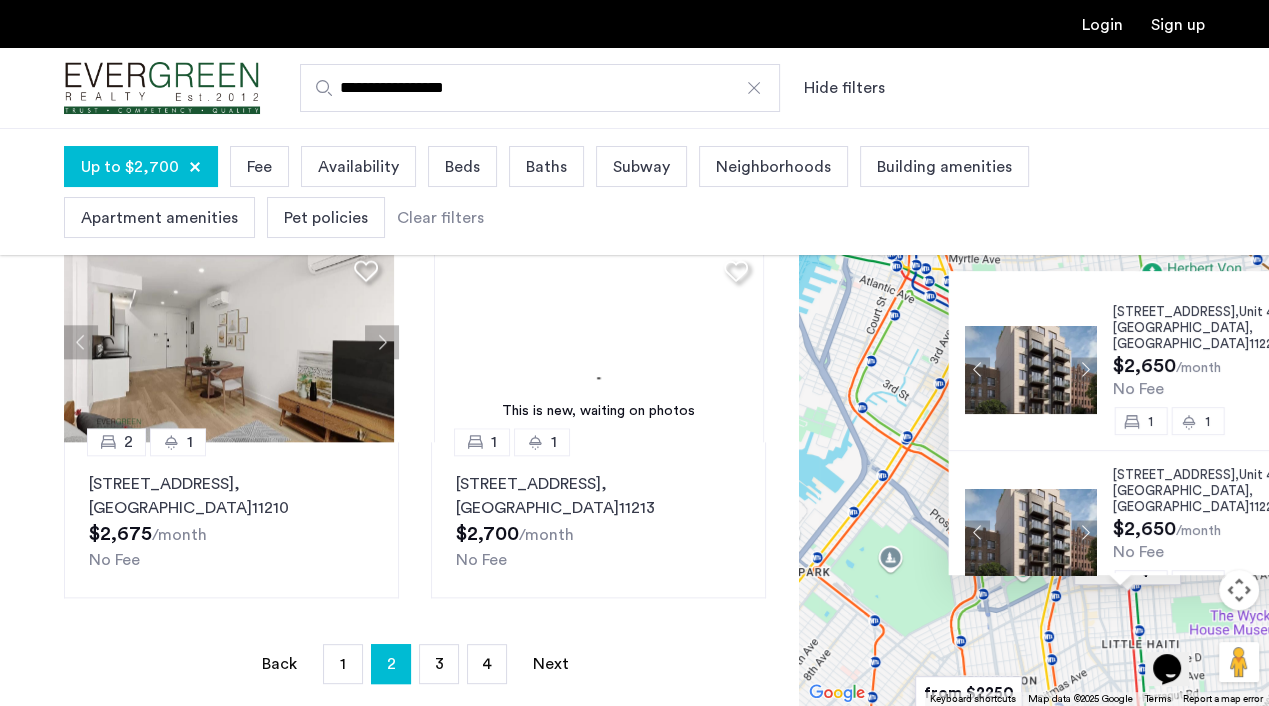 click on "[STREET_ADDRESS] $2,650  /month No Fee 1 1" at bounding box center [1120, 369] 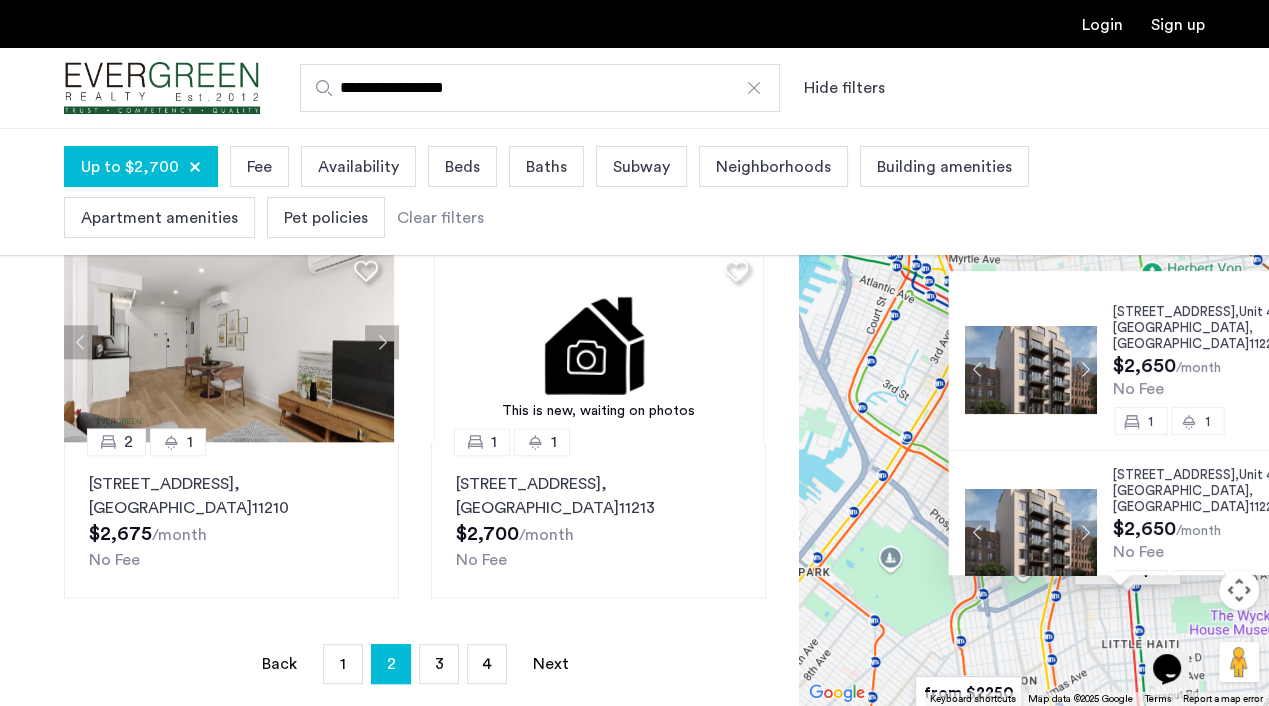 click on "[STREET_ADDRESS] $2,650  /month No Fee 1 1 [STREET_ADDRESS] $2,650  /month No Fee 0 1" at bounding box center (1034, 417) 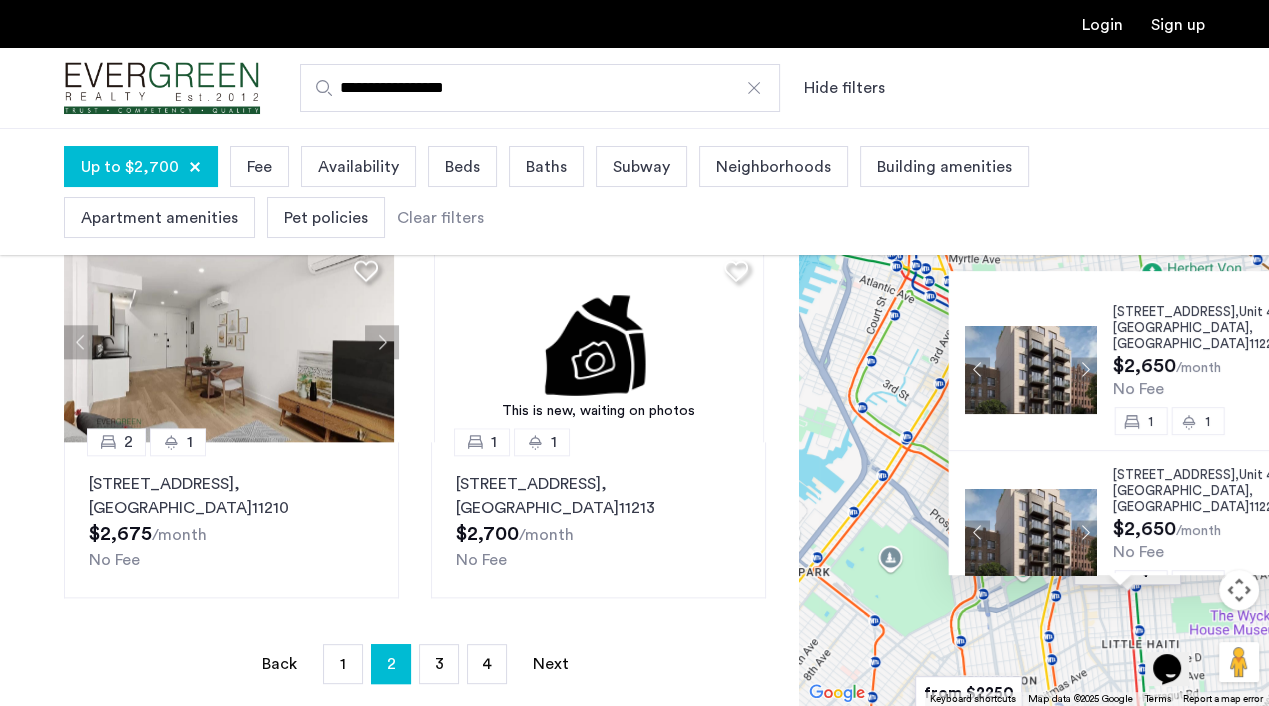 click at bounding box center [1113, 279] 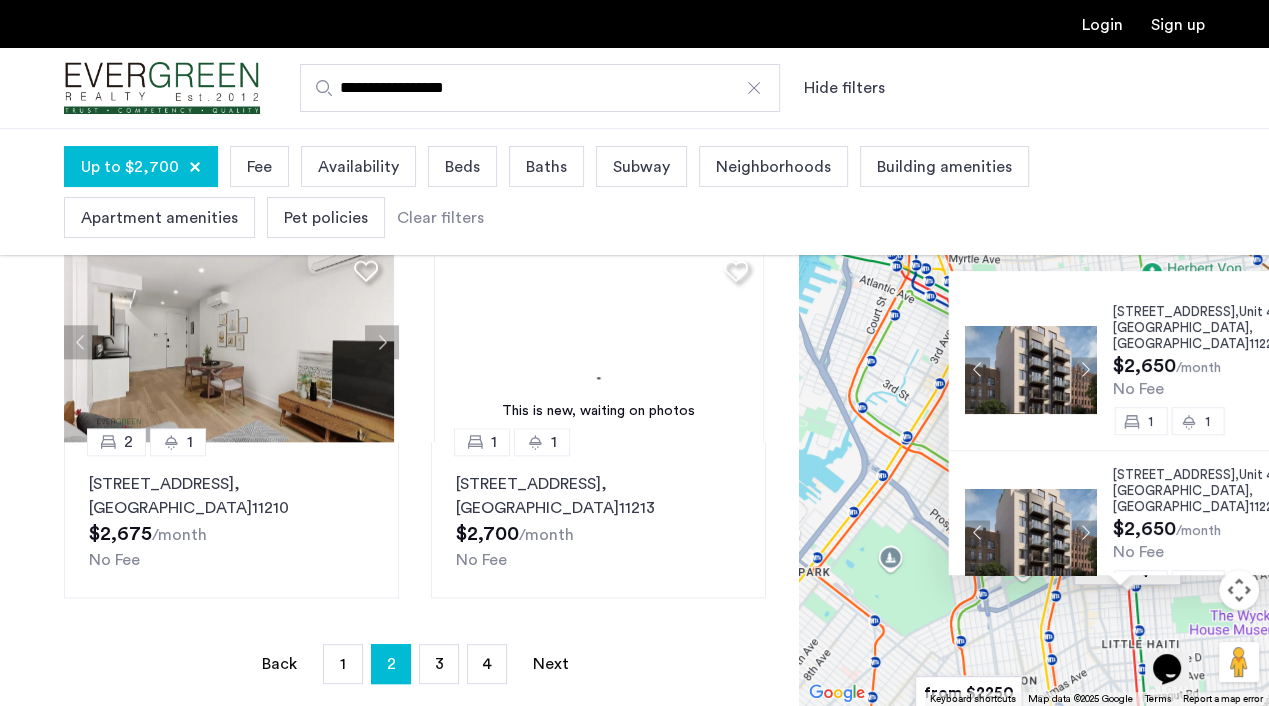 click on "[STREET_ADDRESS] $2,650  /month No Fee 1 1 [STREET_ADDRESS] $2,650  /month No Fee 0 1" at bounding box center (1034, 417) 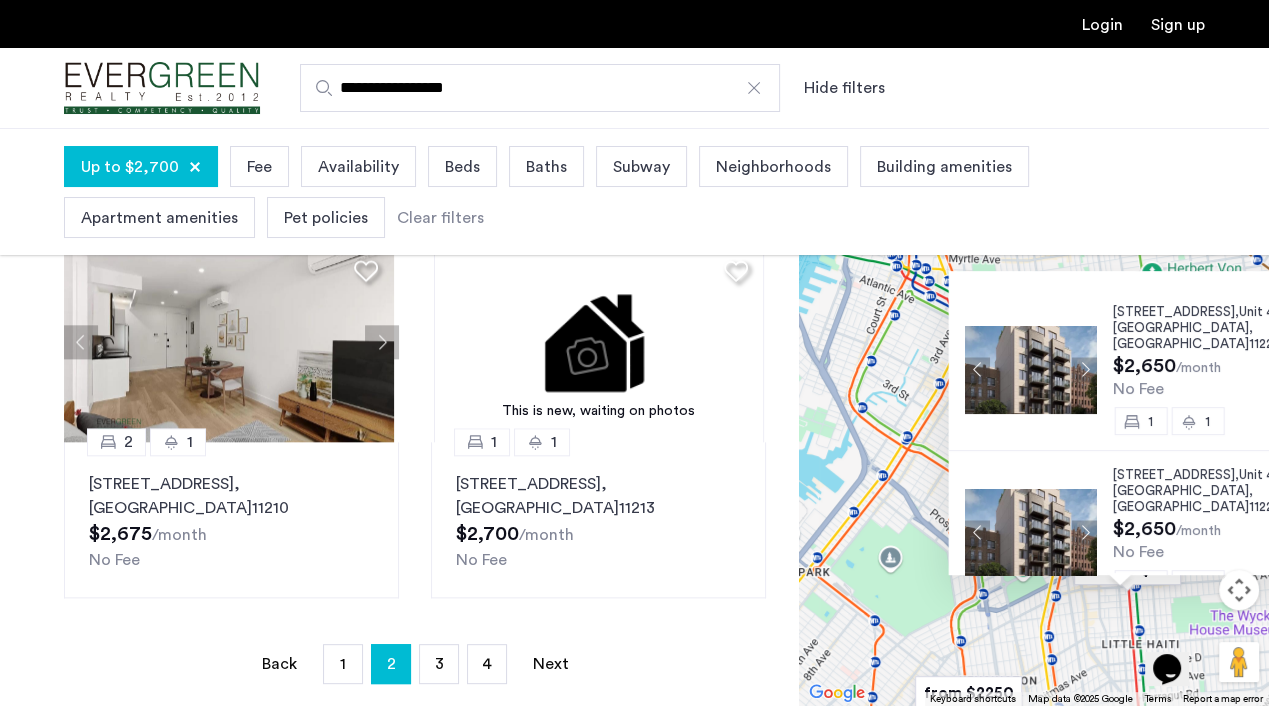 drag, startPoint x: 959, startPoint y: 408, endPoint x: 904, endPoint y: 417, distance: 55.7315 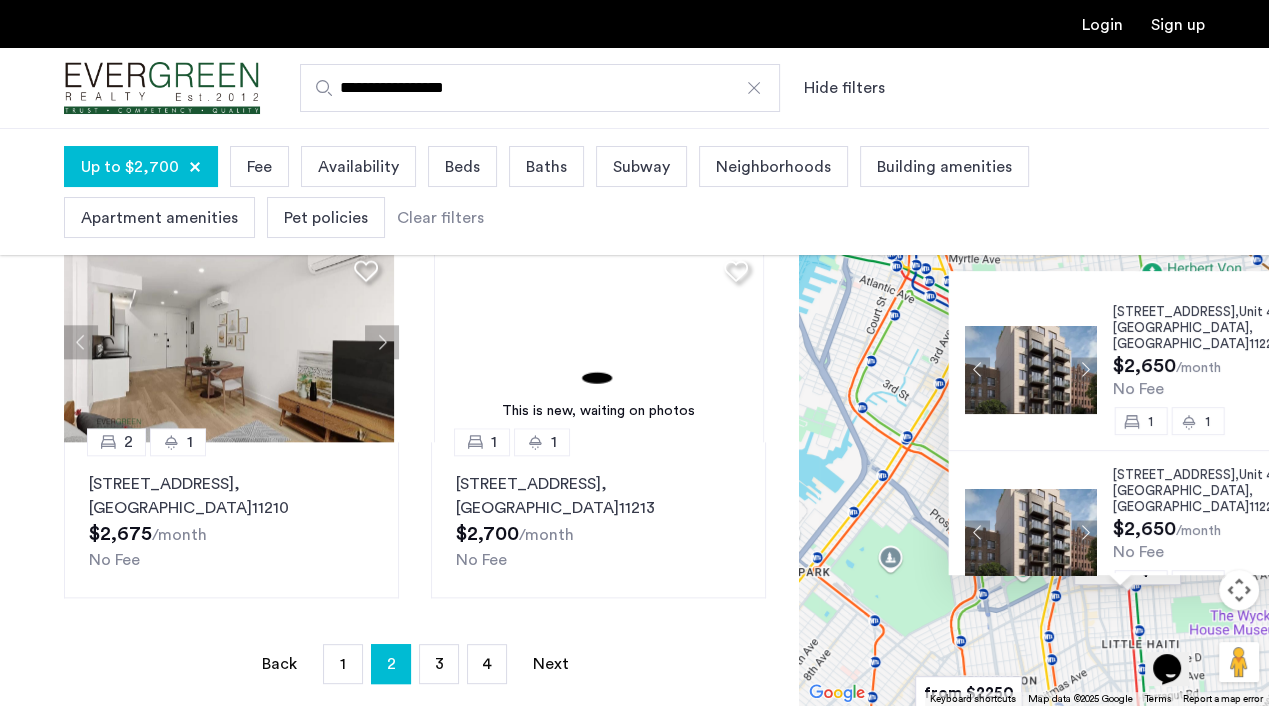 click on "[STREET_ADDRESS] $2,650  /month No Fee 1 1 [STREET_ADDRESS] $2,650  /month No Fee 0 1" at bounding box center [1034, 417] 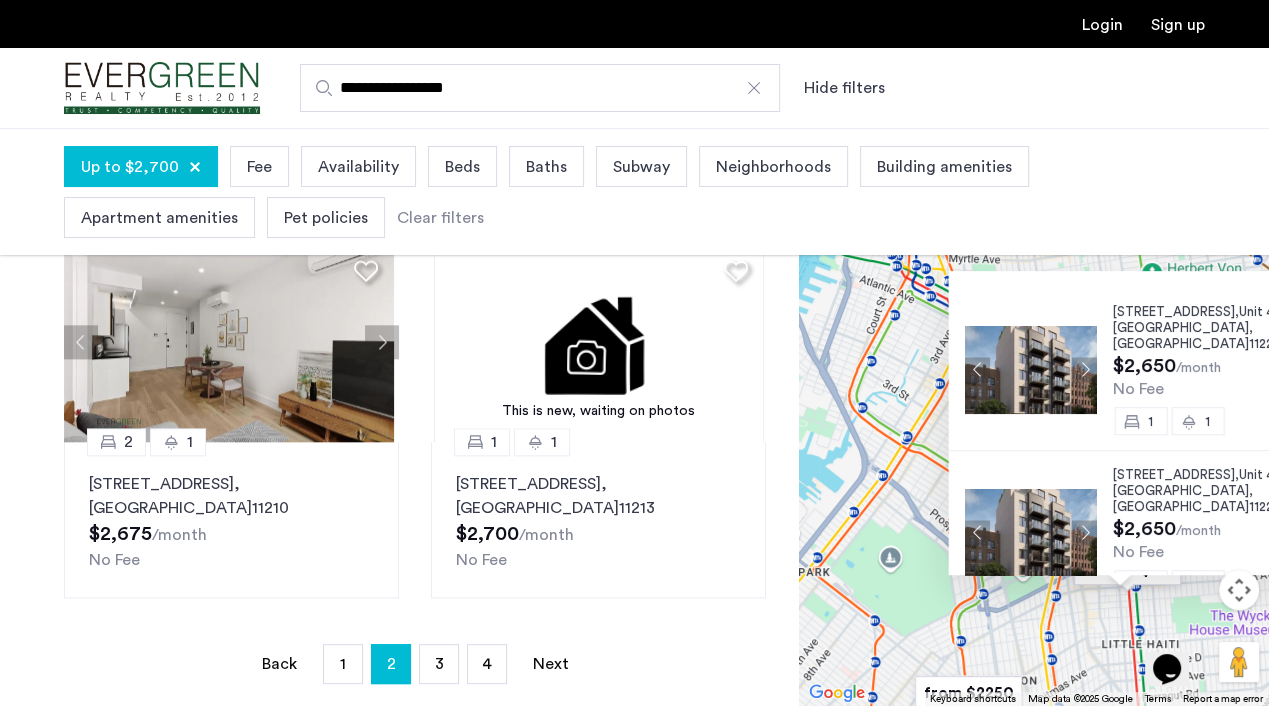 click at bounding box center (1120, 580) 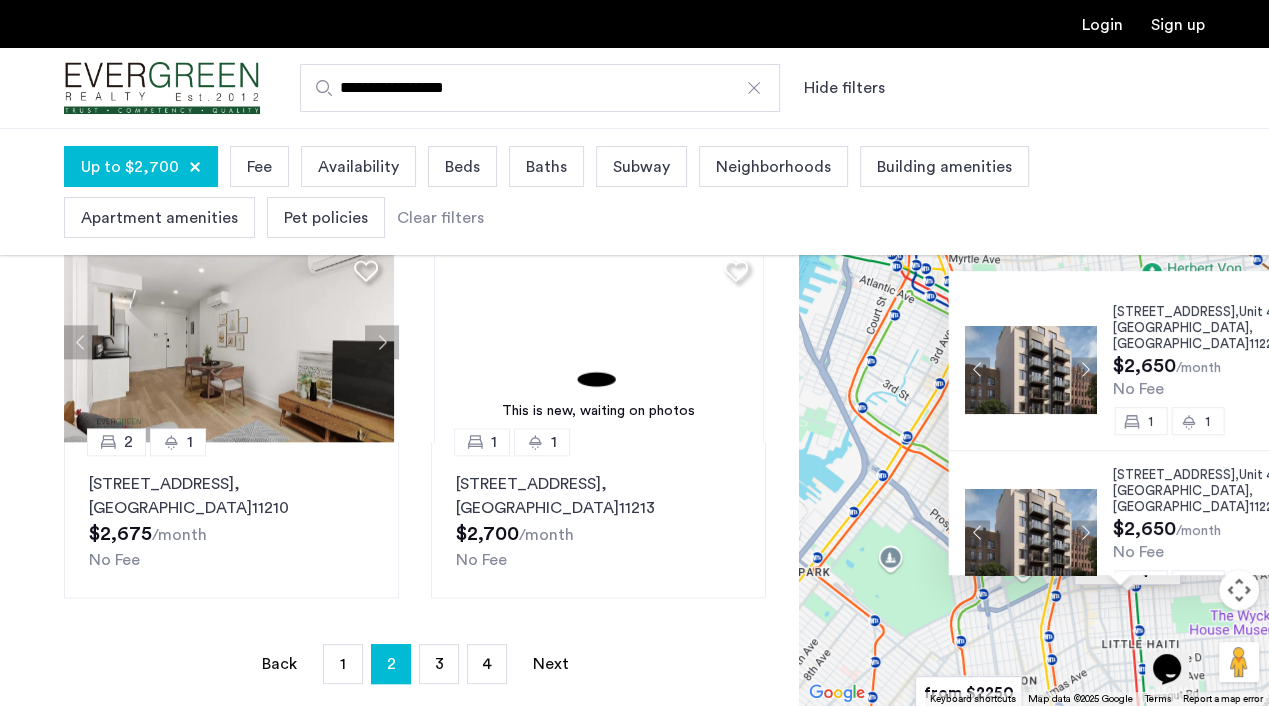 click at bounding box center [1127, 569] 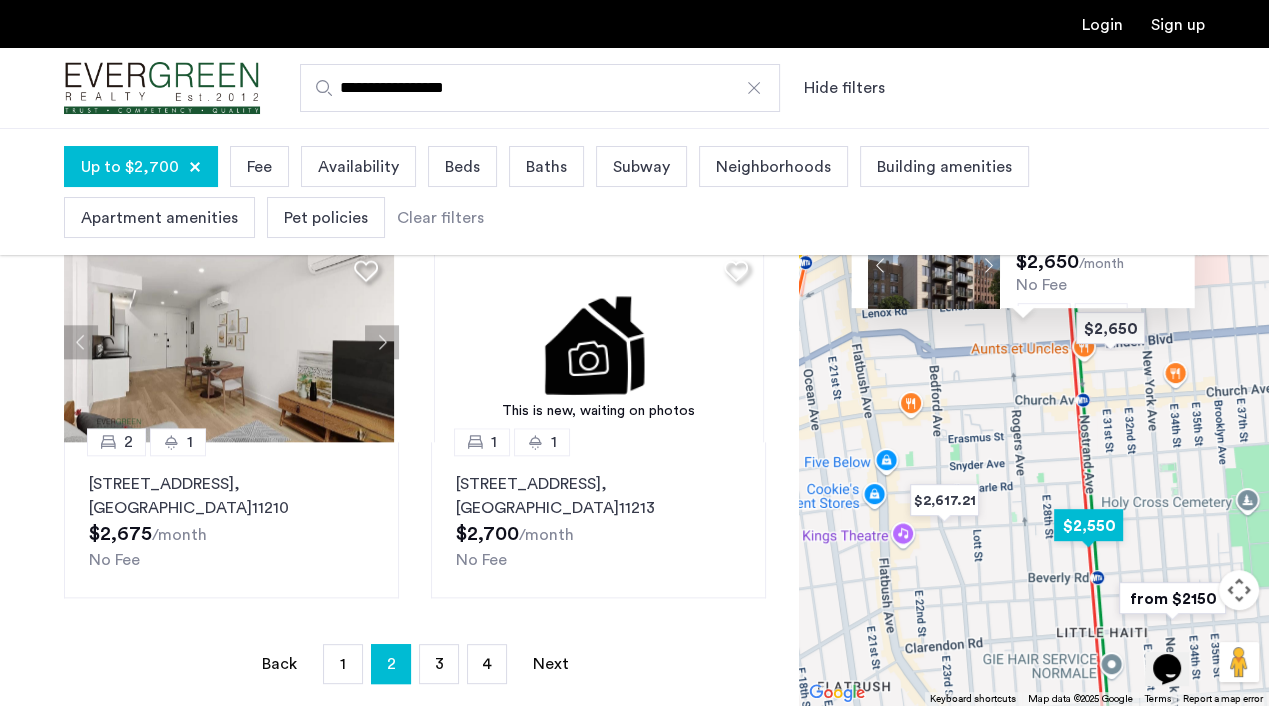 click at bounding box center (1088, 525) 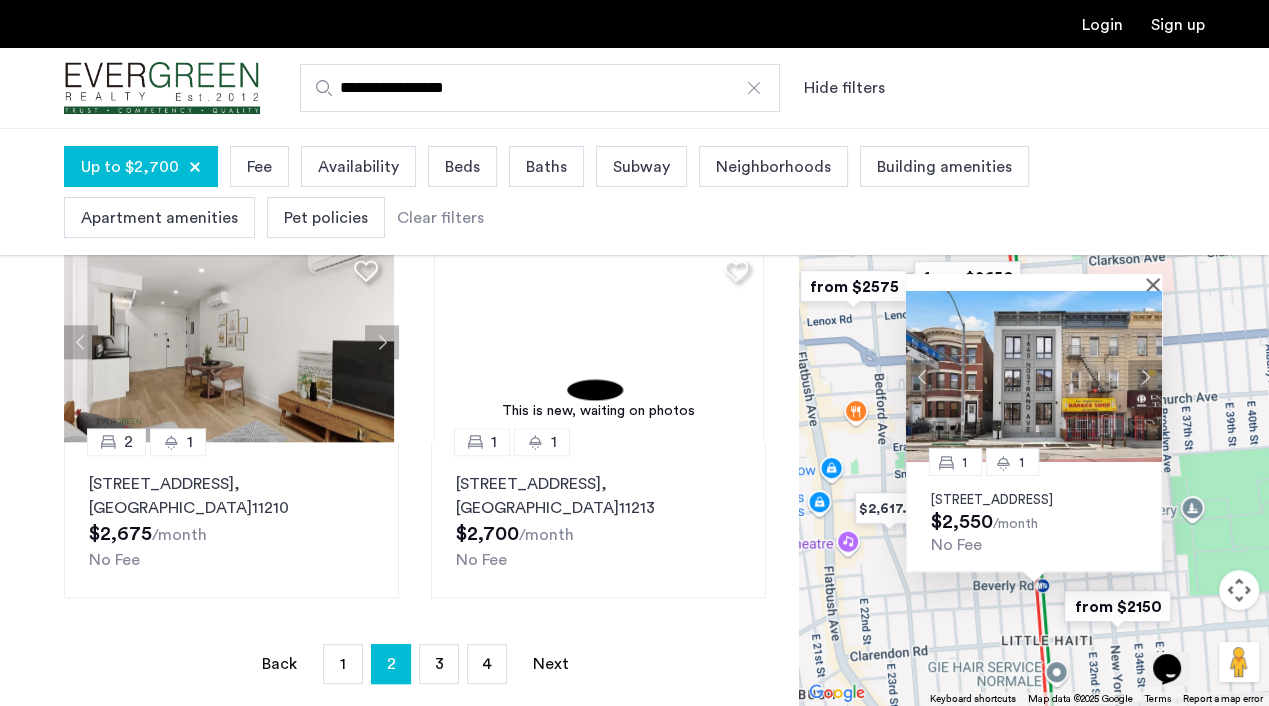 click at bounding box center [1034, 282] 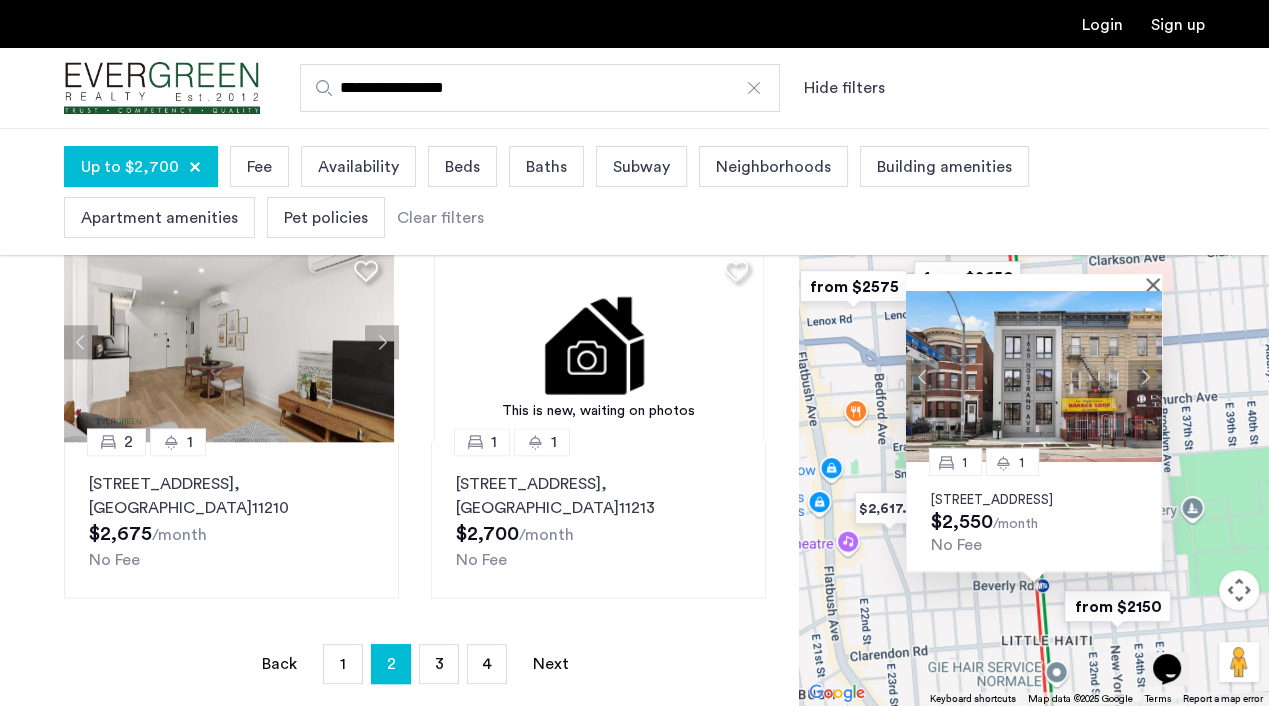 click at bounding box center [1027, 282] 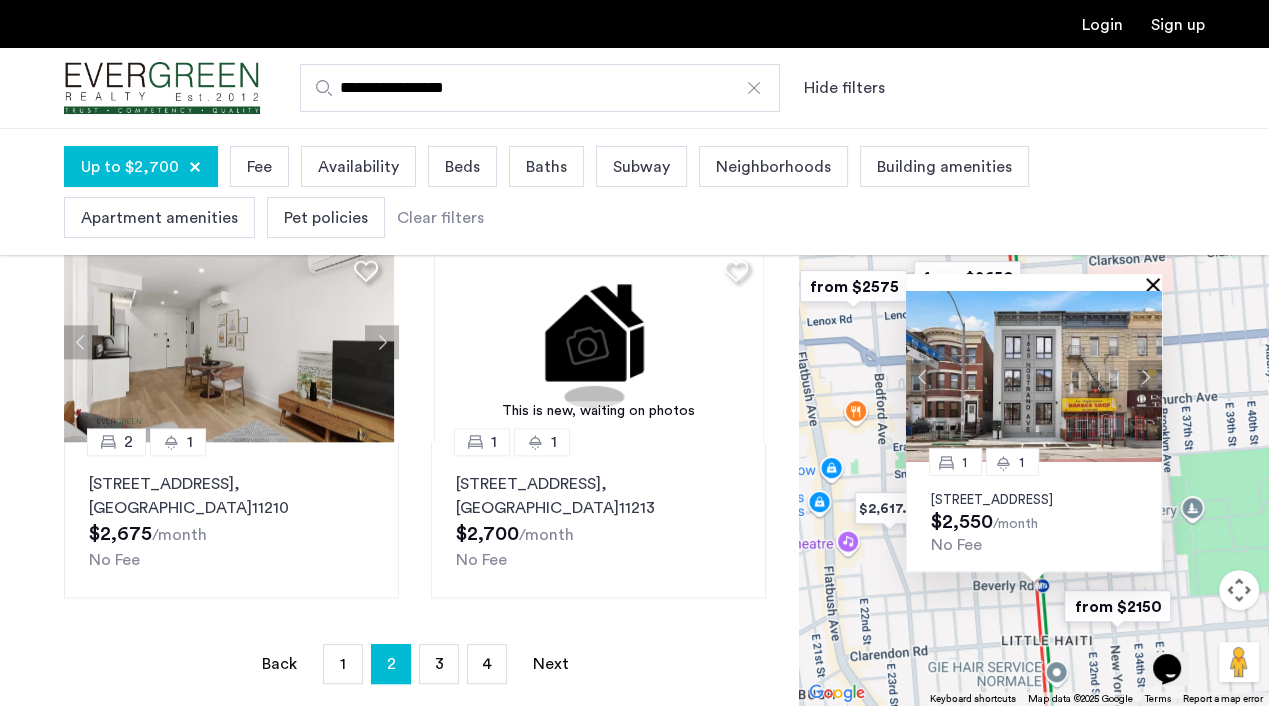 click at bounding box center (1157, 284) 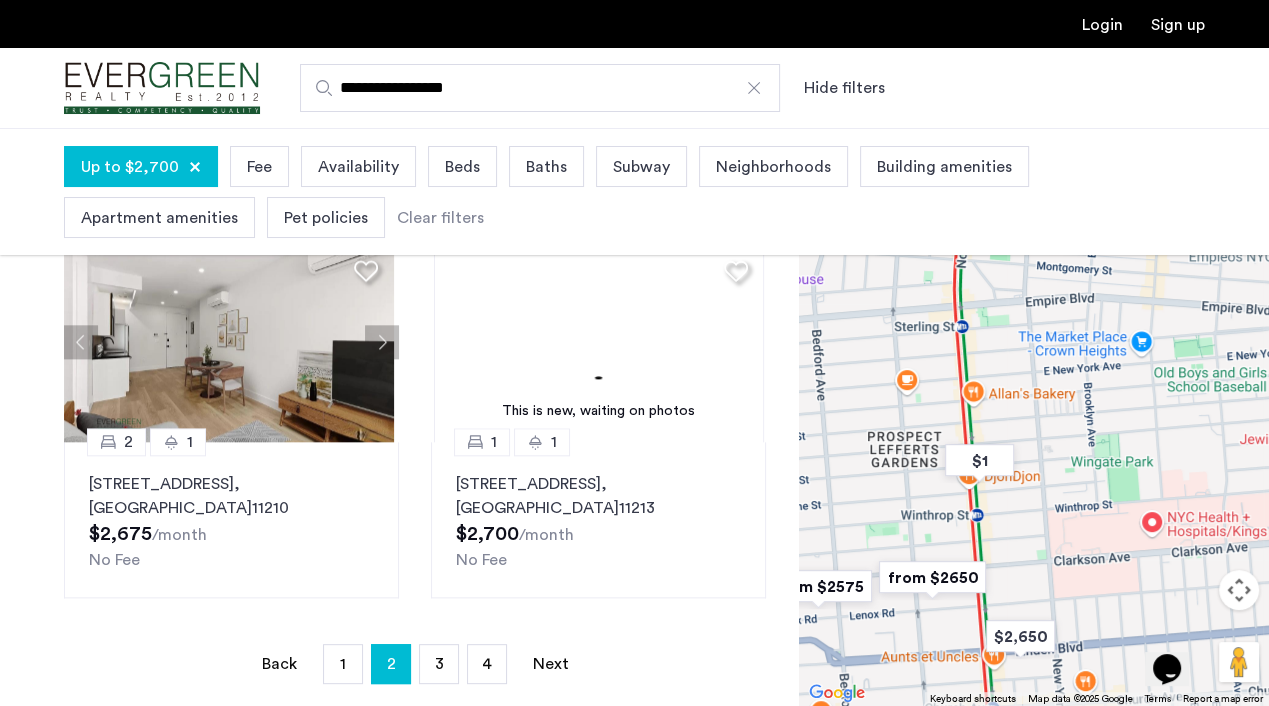 drag, startPoint x: 1098, startPoint y: 341, endPoint x: 1065, endPoint y: 643, distance: 303.79764 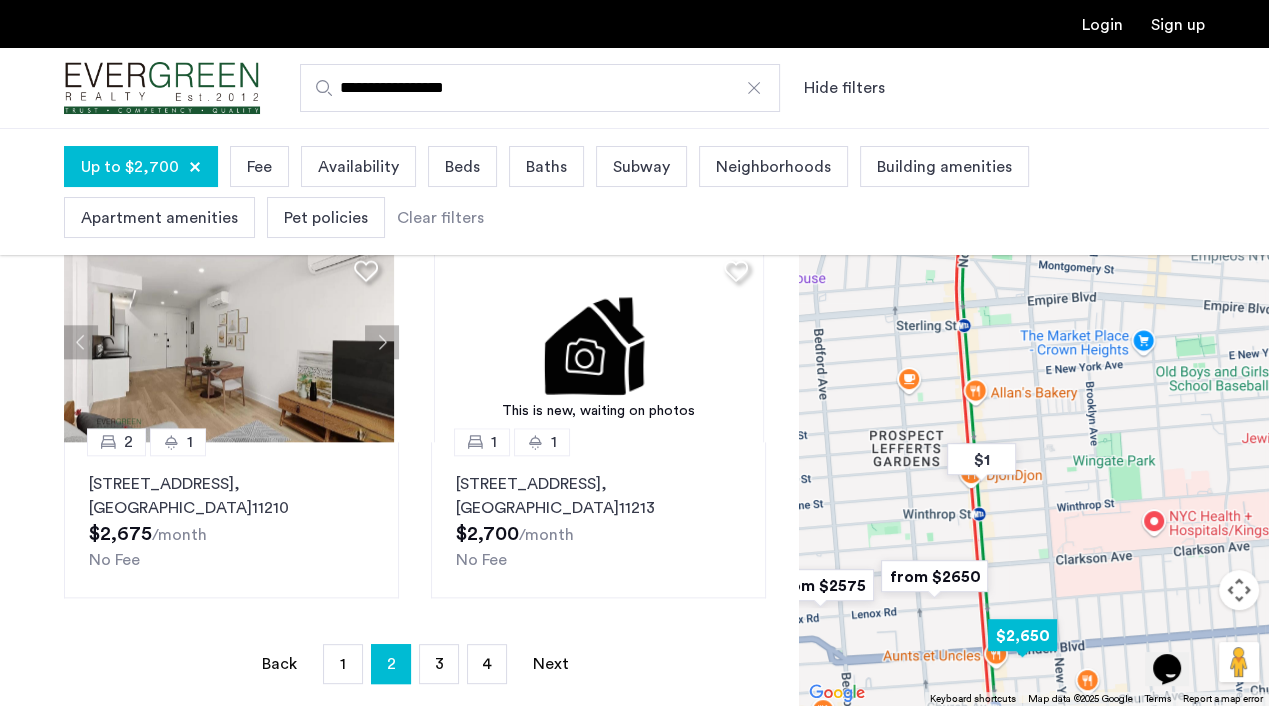 click at bounding box center (1022, 635) 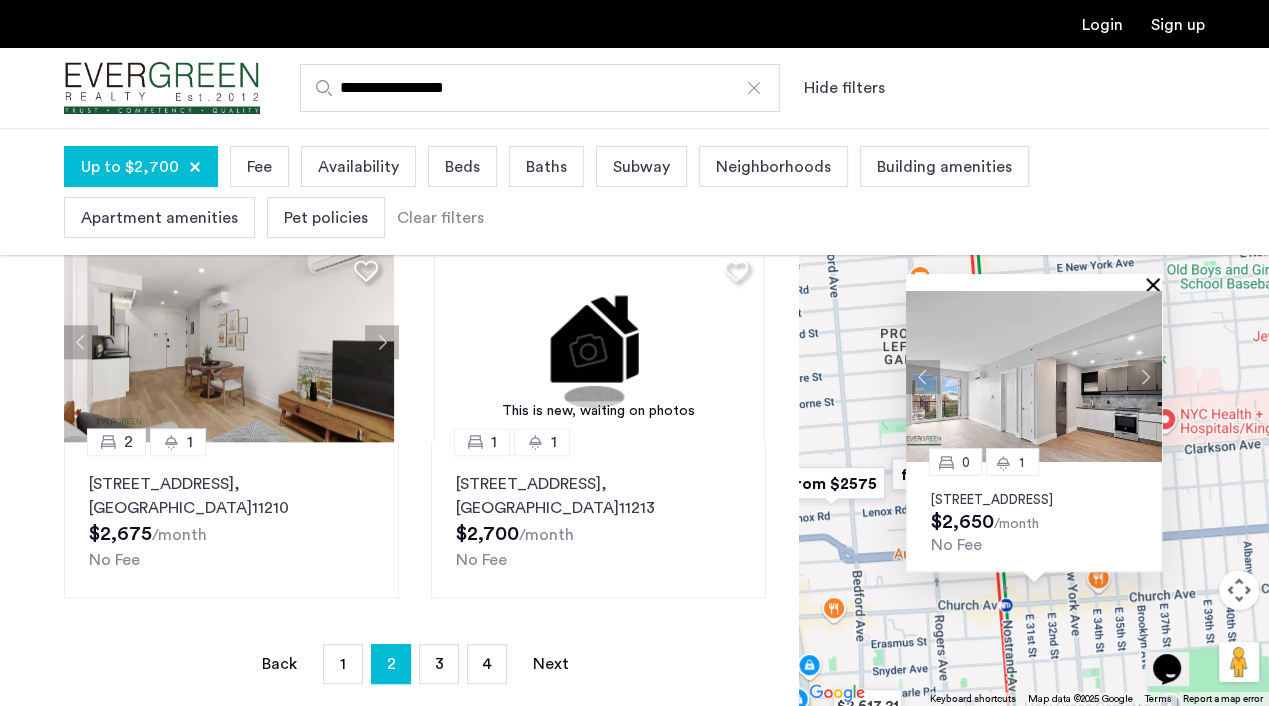 click at bounding box center (1157, 284) 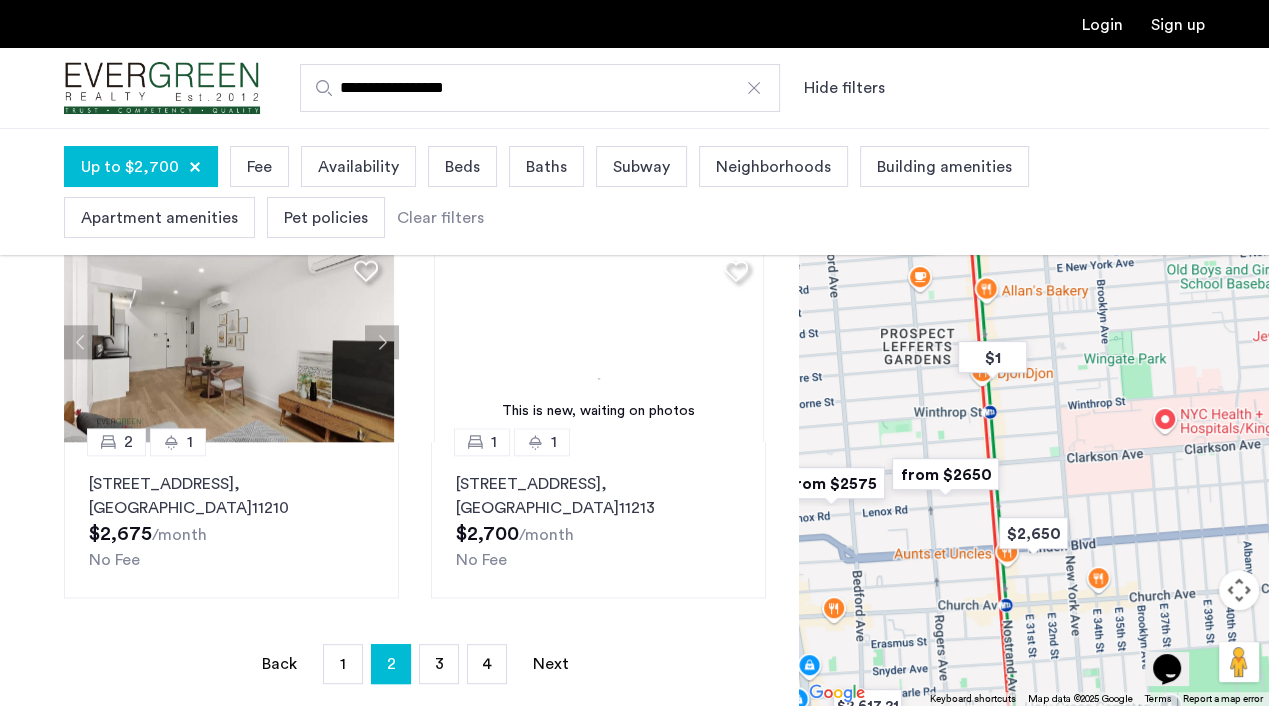 click at bounding box center [945, 474] 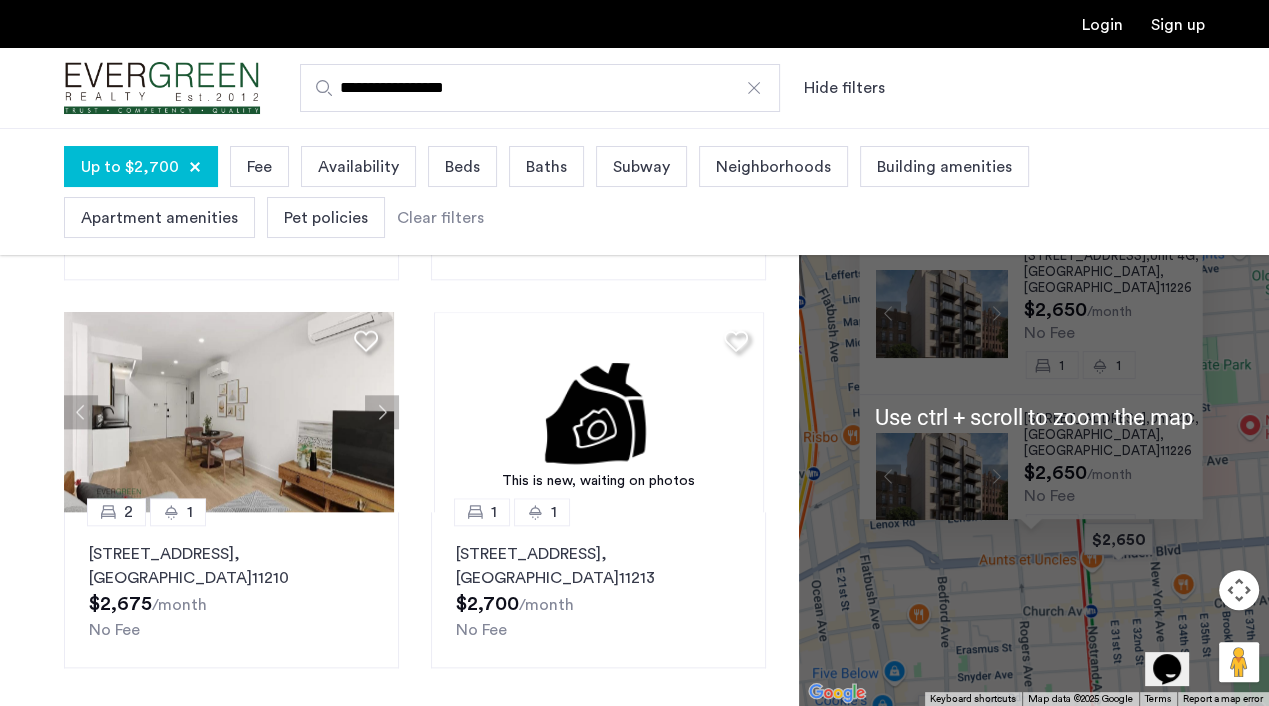 scroll, scrollTop: 348, scrollLeft: 0, axis: vertical 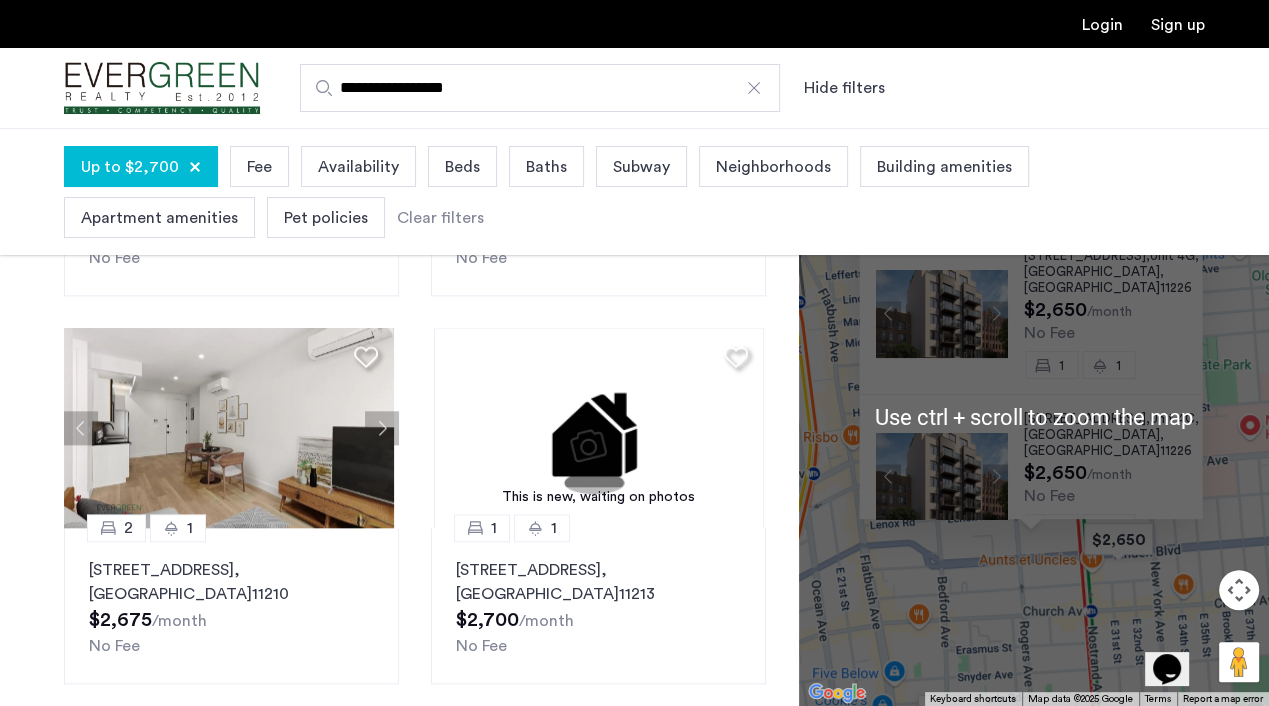 click on "[STREET_ADDRESS] $2,650  /month No Fee 1 1 [STREET_ADDRESS] $2,650  /month No Fee 0 1" at bounding box center (1034, 417) 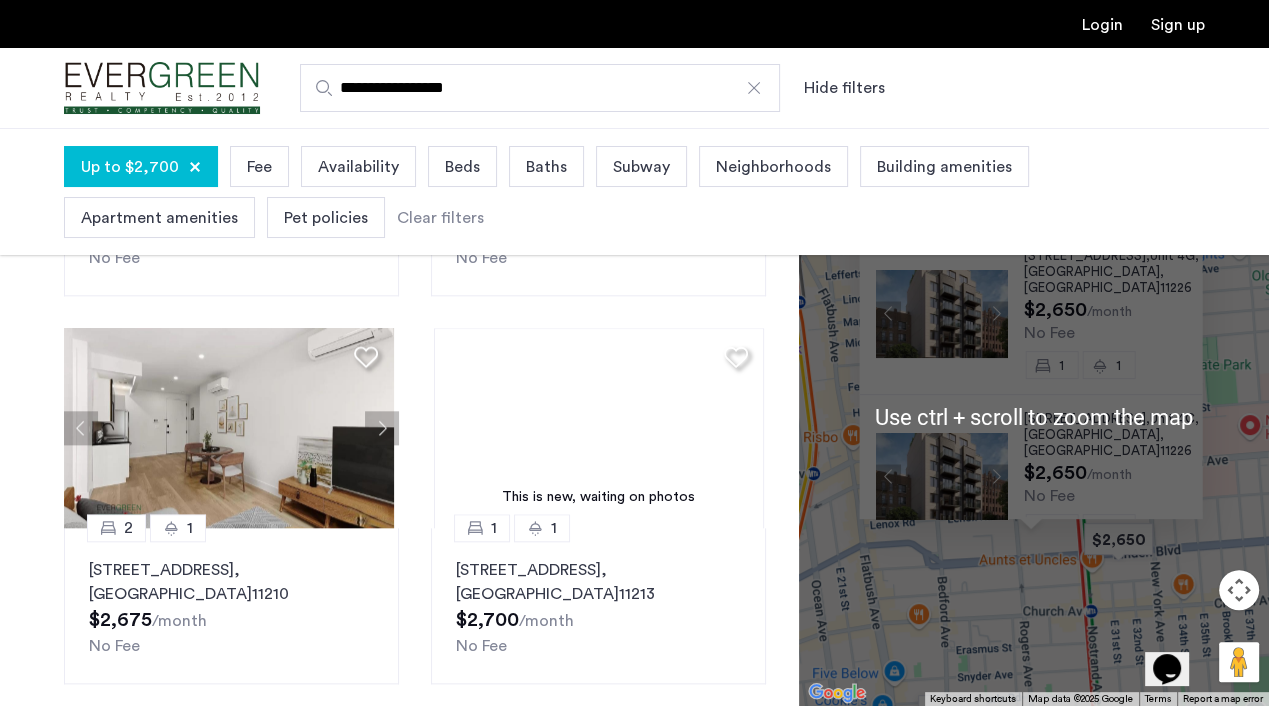 click on "[STREET_ADDRESS] $2,650  /month No Fee 1 1 [STREET_ADDRESS] $2,650  /month No Fee 0 1" at bounding box center [1034, 417] 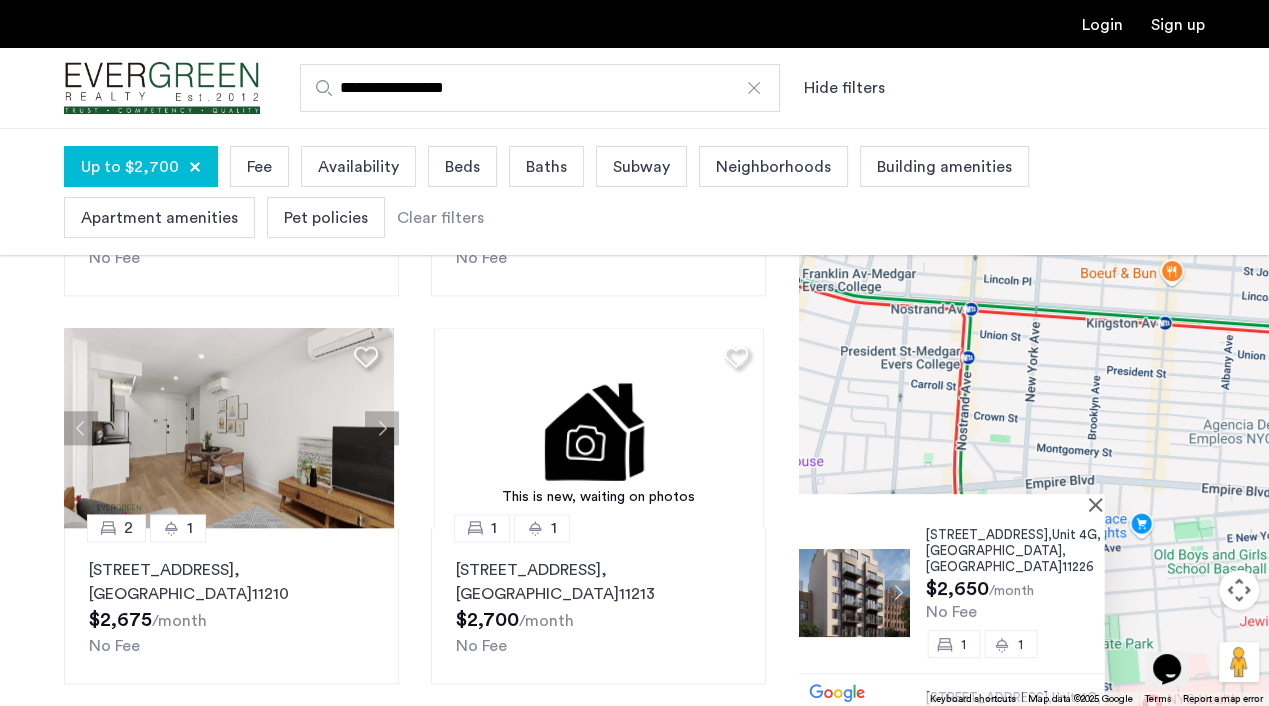 drag, startPoint x: 1226, startPoint y: 334, endPoint x: 1123, endPoint y: 668, distance: 349.5211 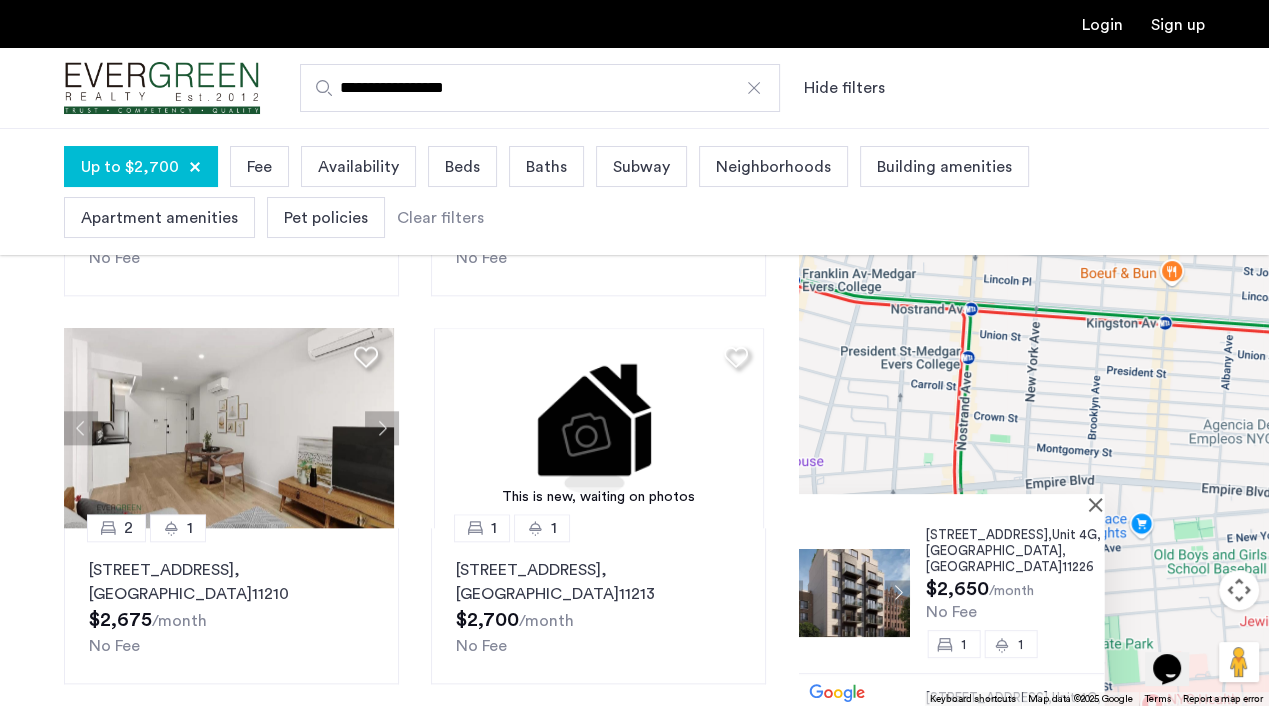 click on "[STREET_ADDRESS] $2,650  /month No Fee 1 1 [STREET_ADDRESS] $2,650  /month No Fee 0 1" at bounding box center [1034, 417] 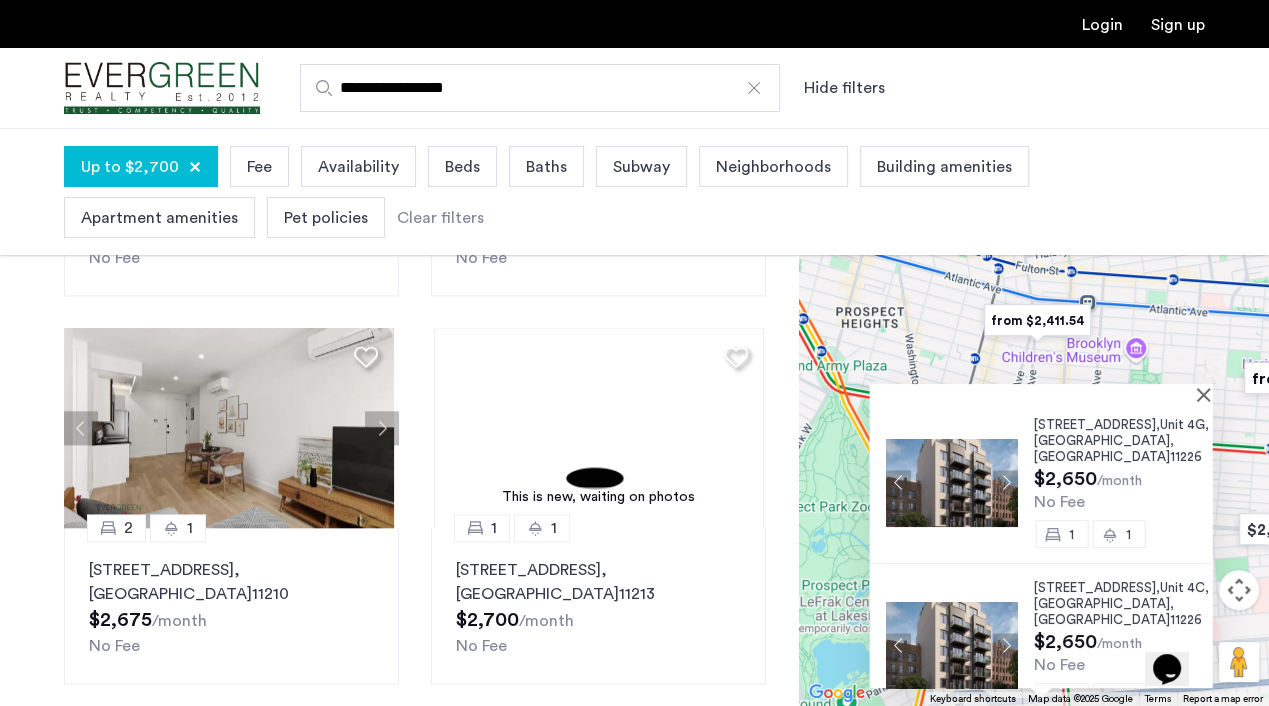 click at bounding box center [1041, 392] 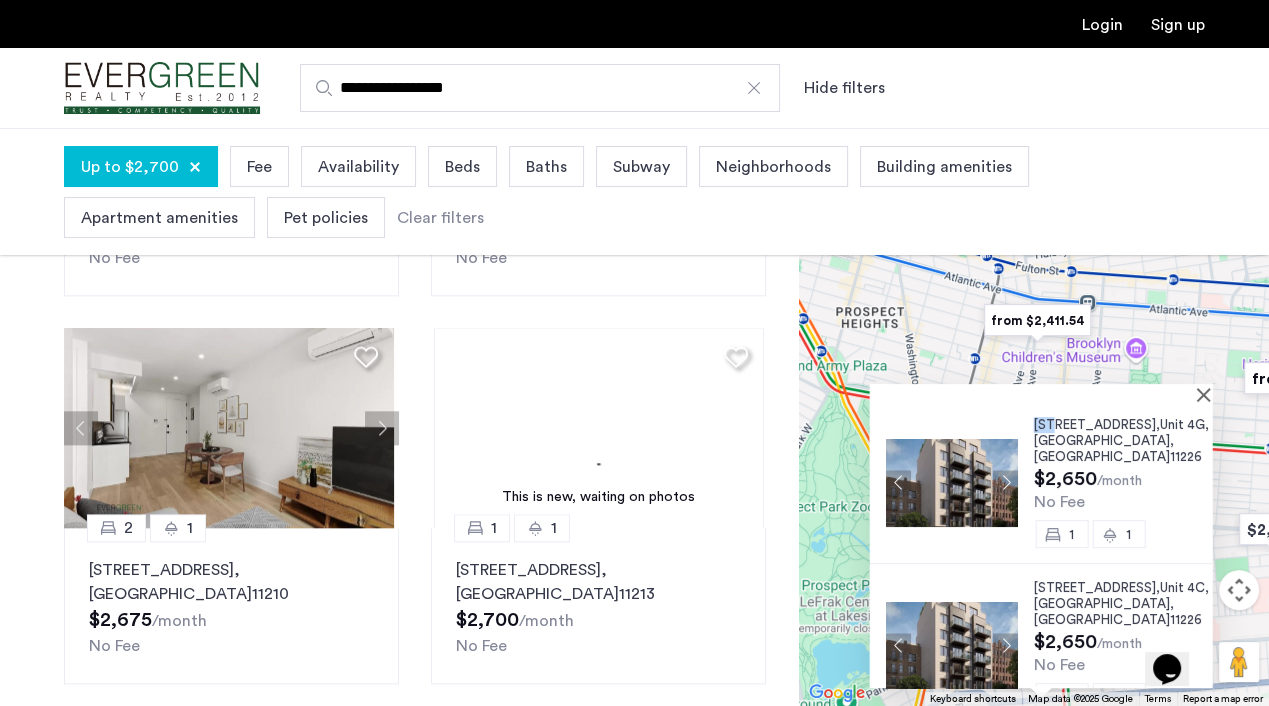 click at bounding box center [1041, 392] 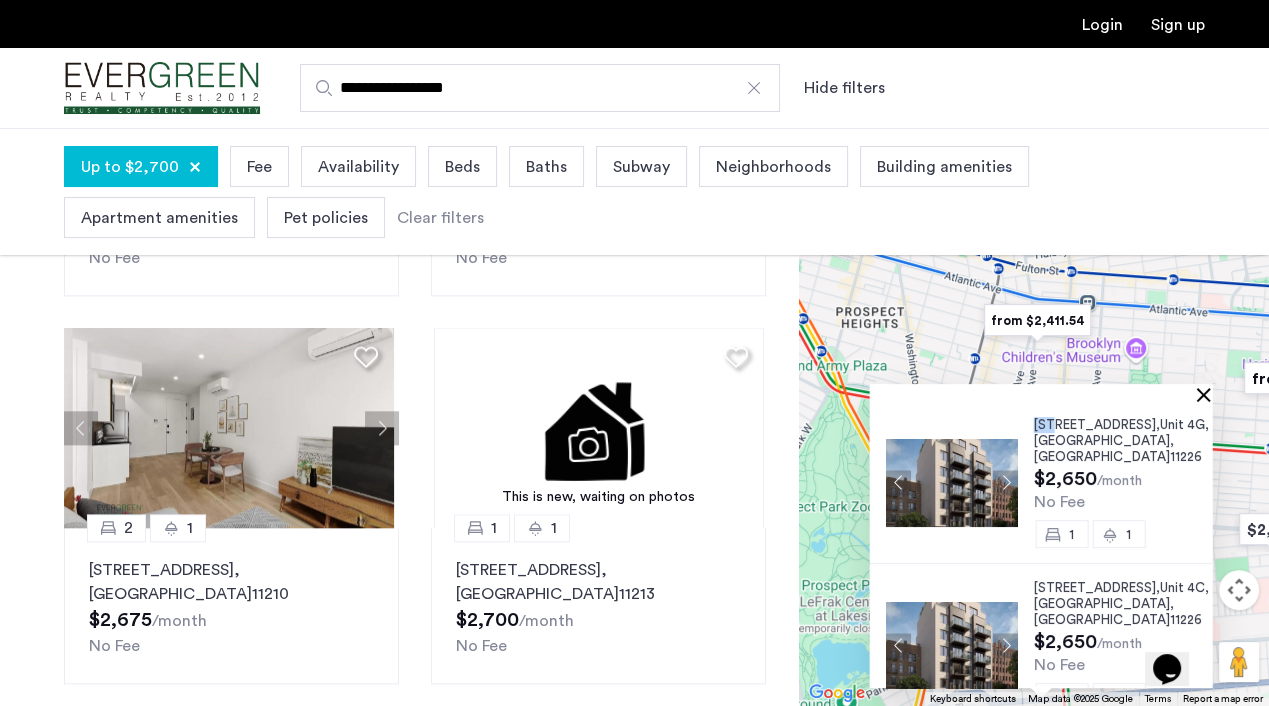 click at bounding box center [1208, 394] 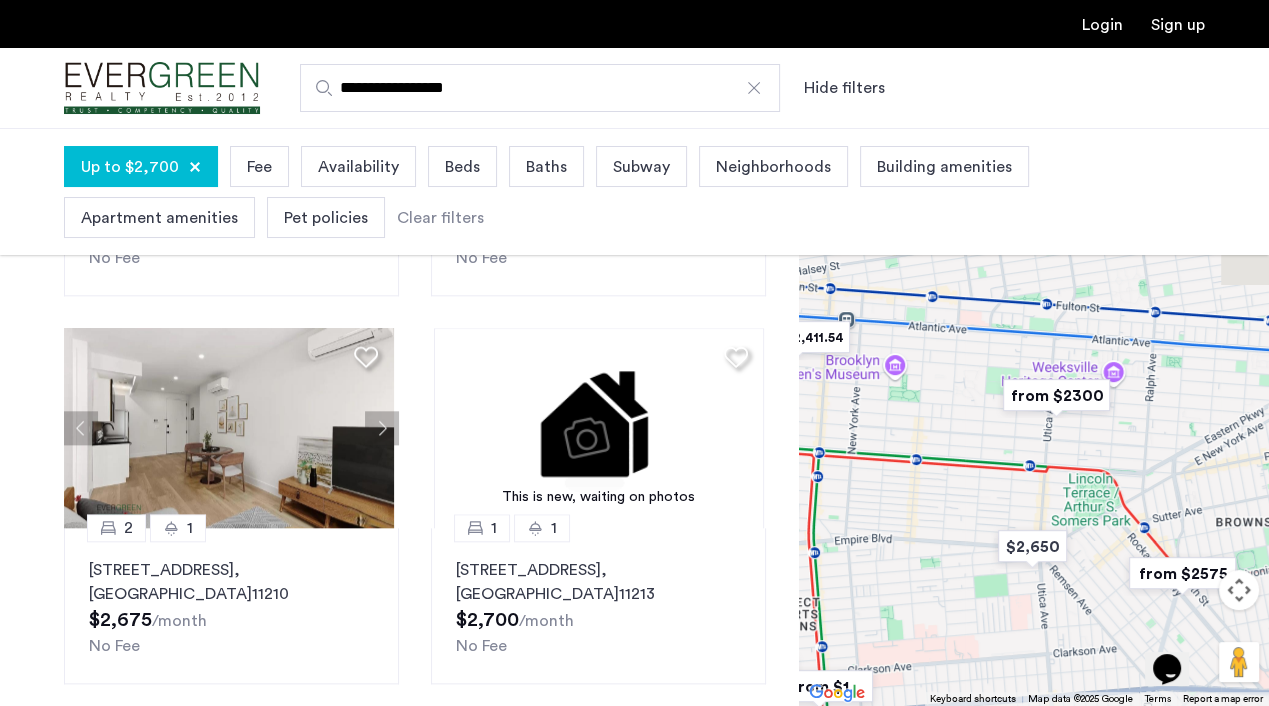 drag, startPoint x: 1180, startPoint y: 388, endPoint x: 936, endPoint y: 407, distance: 244.73863 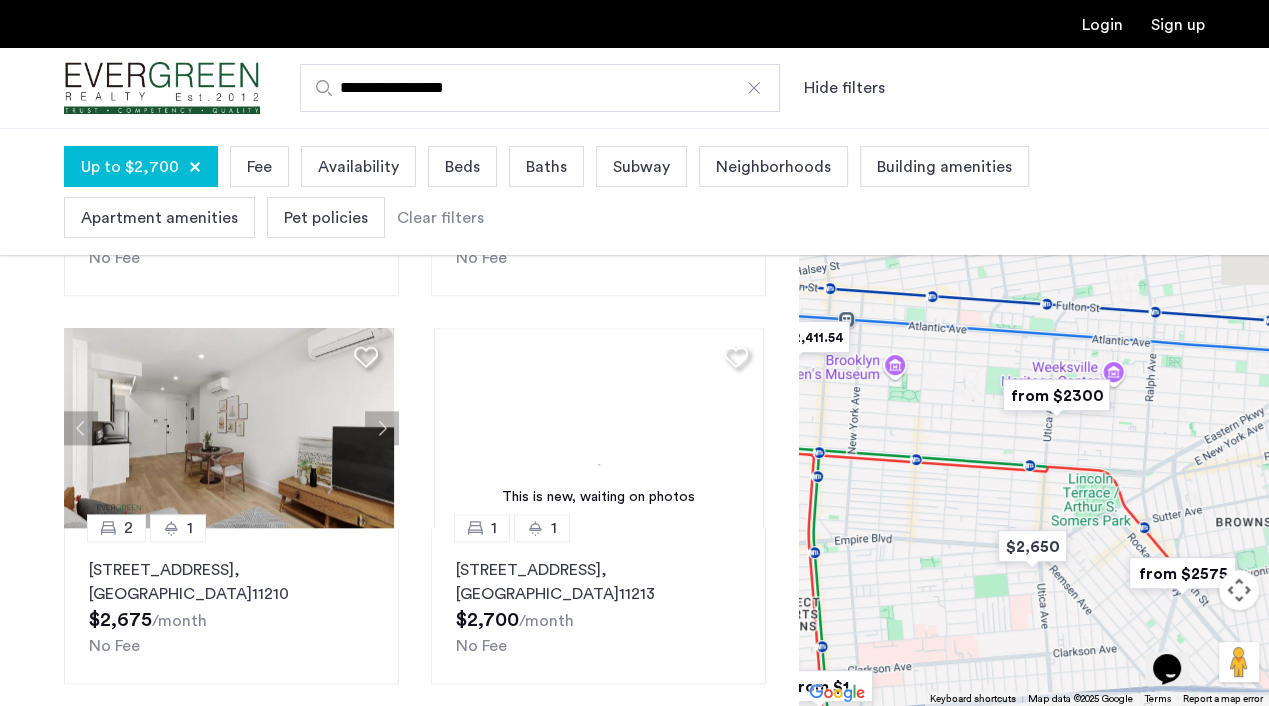 click at bounding box center (1034, 417) 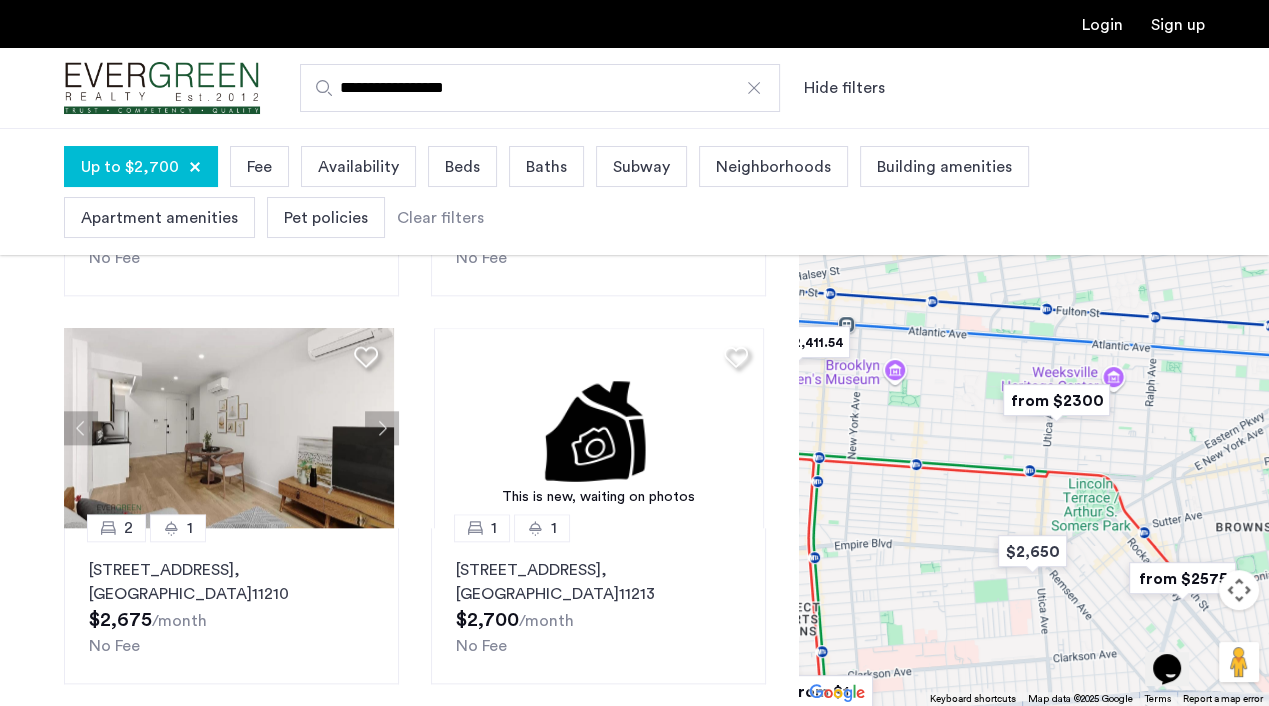 click at bounding box center (1056, 400) 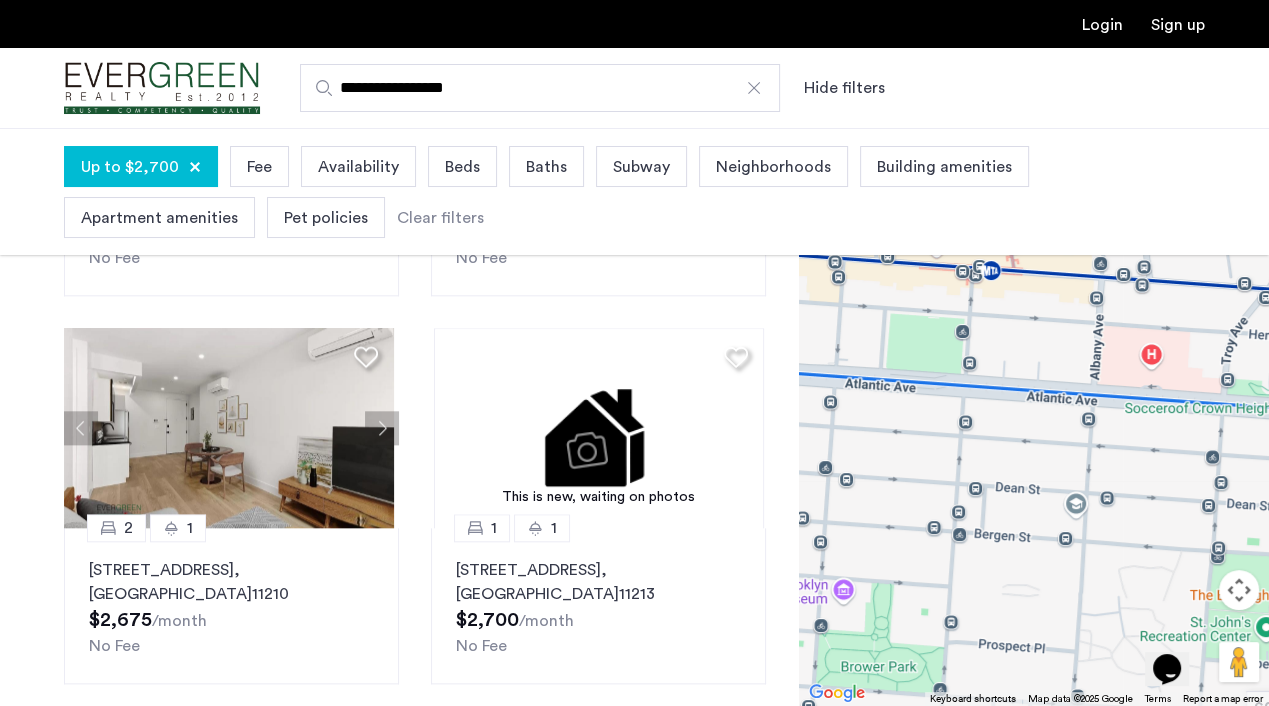 drag, startPoint x: 952, startPoint y: 421, endPoint x: 1360, endPoint y: 752, distance: 525.3808 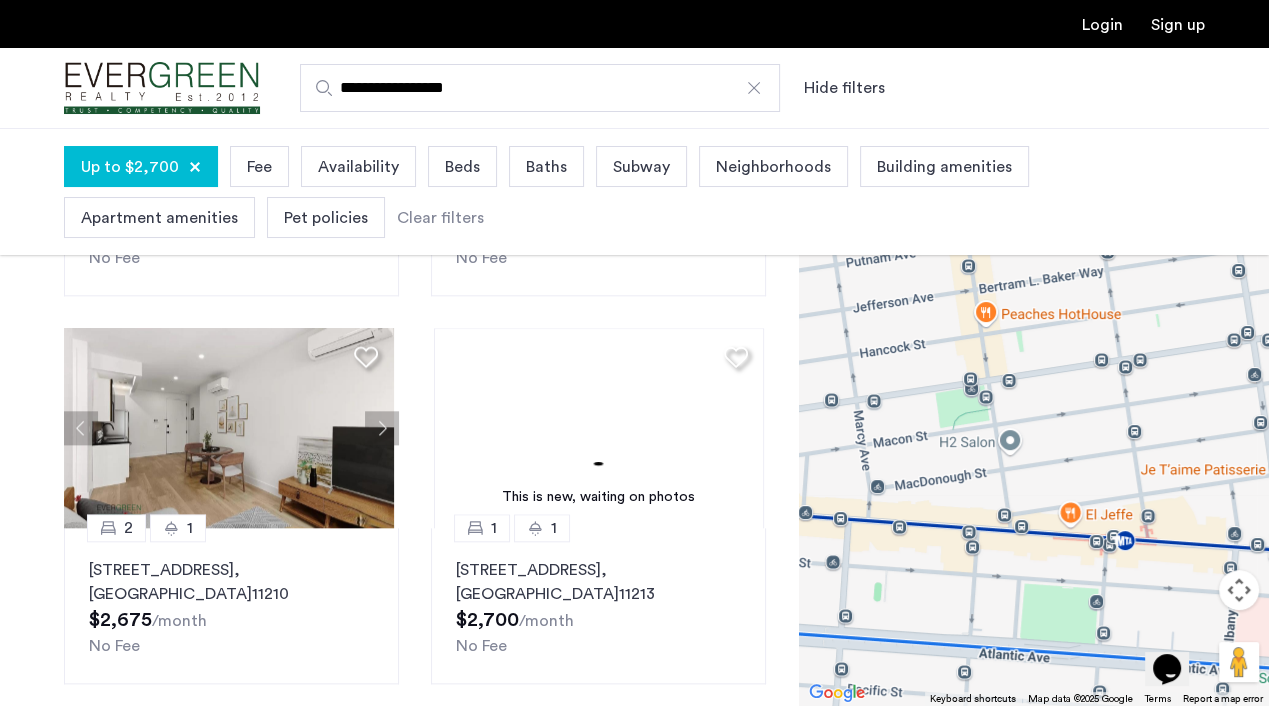 drag, startPoint x: 1360, startPoint y: 752, endPoint x: 1056, endPoint y: 676, distance: 313.35602 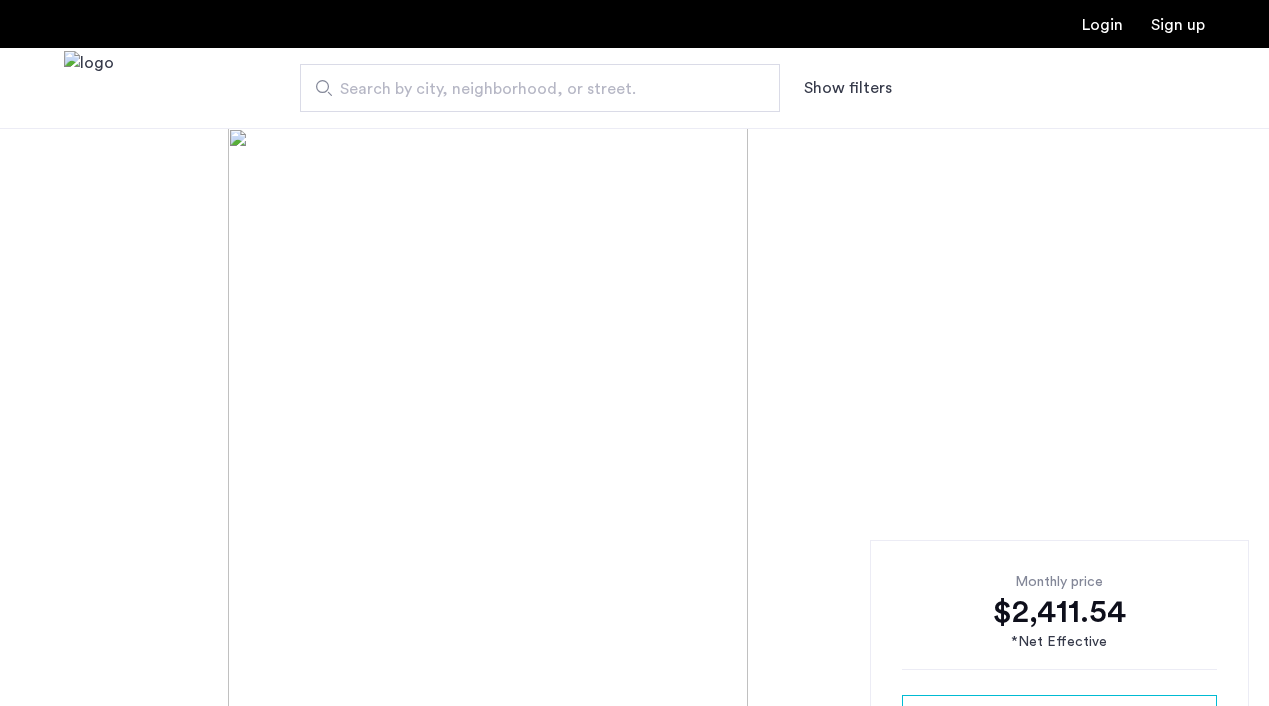 scroll, scrollTop: 0, scrollLeft: 0, axis: both 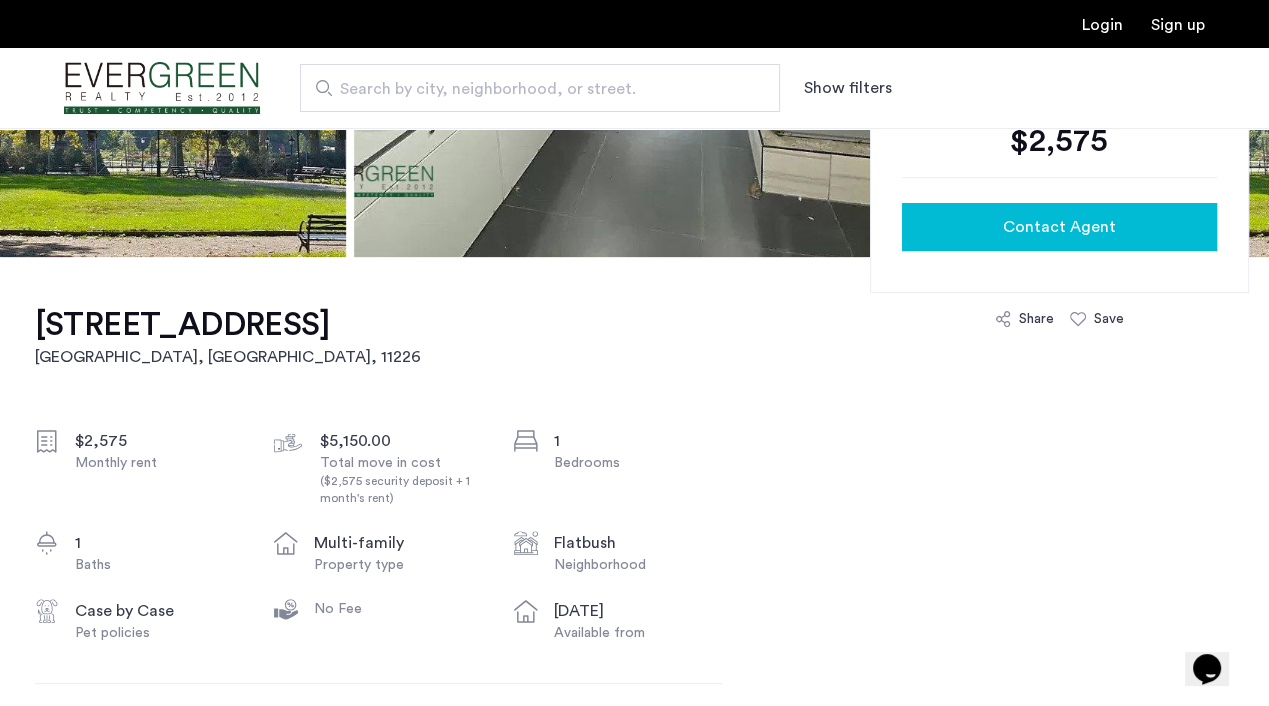 click on "Contact Agent" 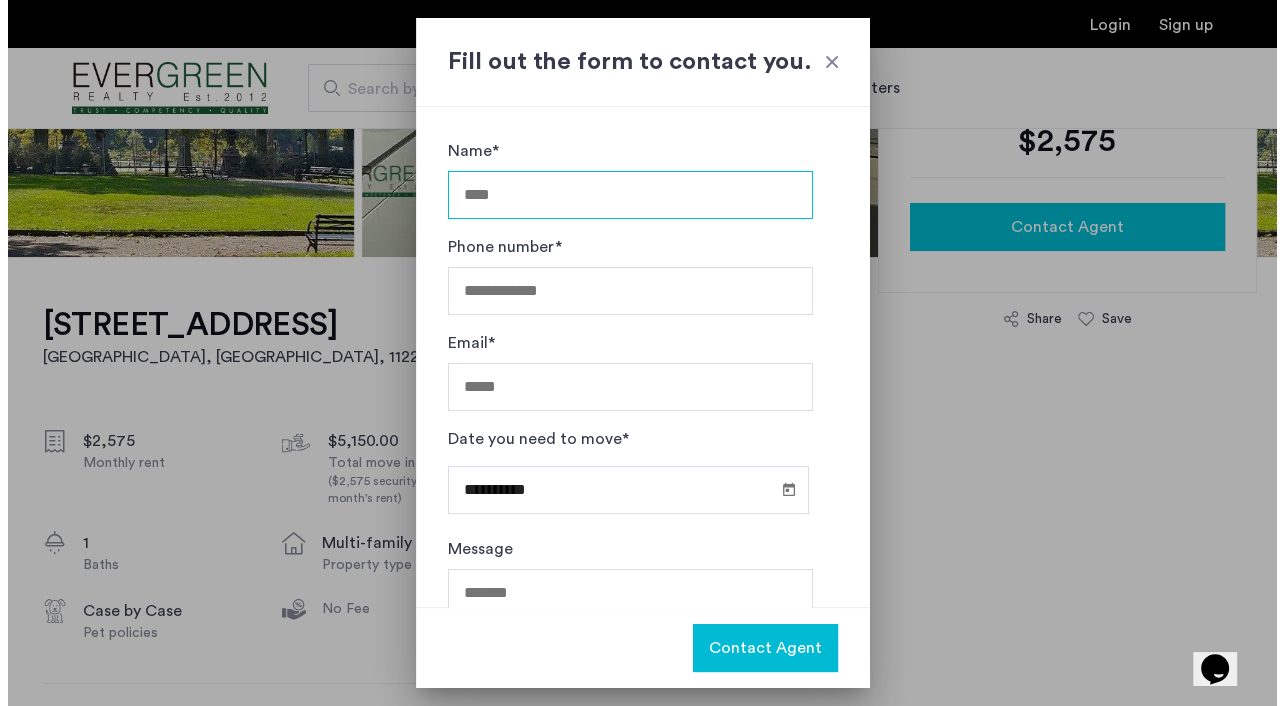 scroll, scrollTop: 0, scrollLeft: 0, axis: both 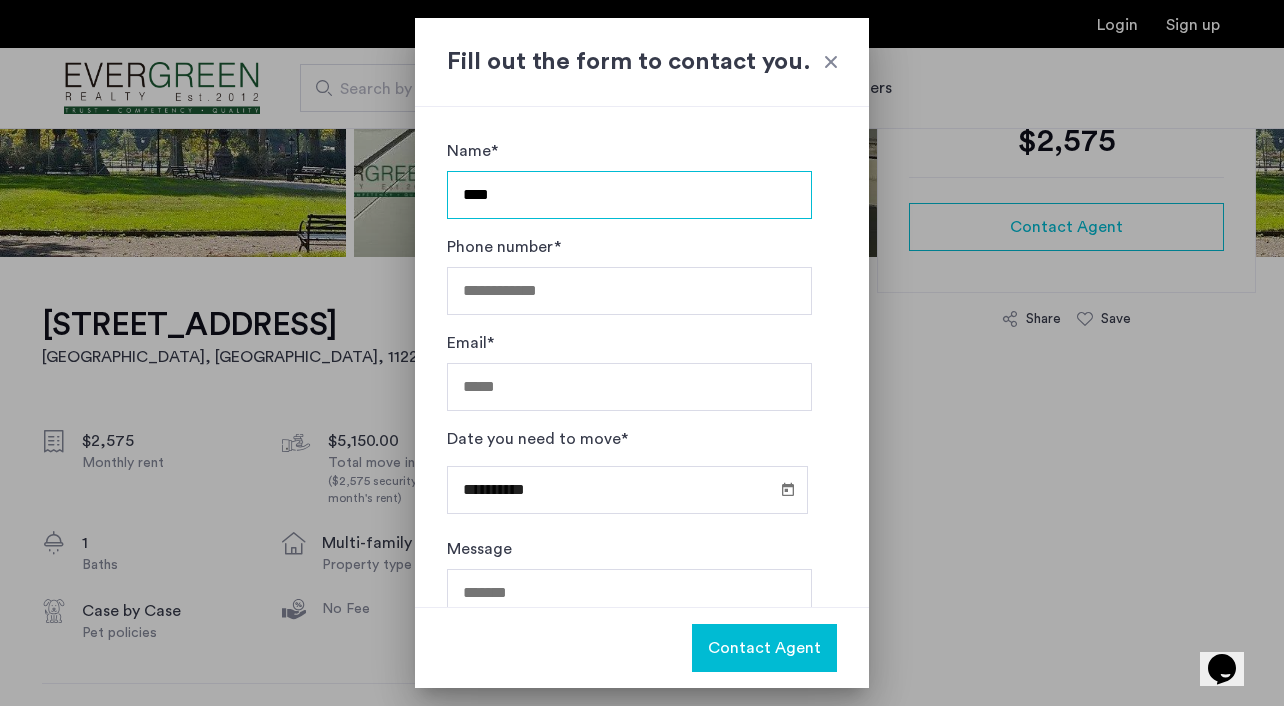 type on "**********" 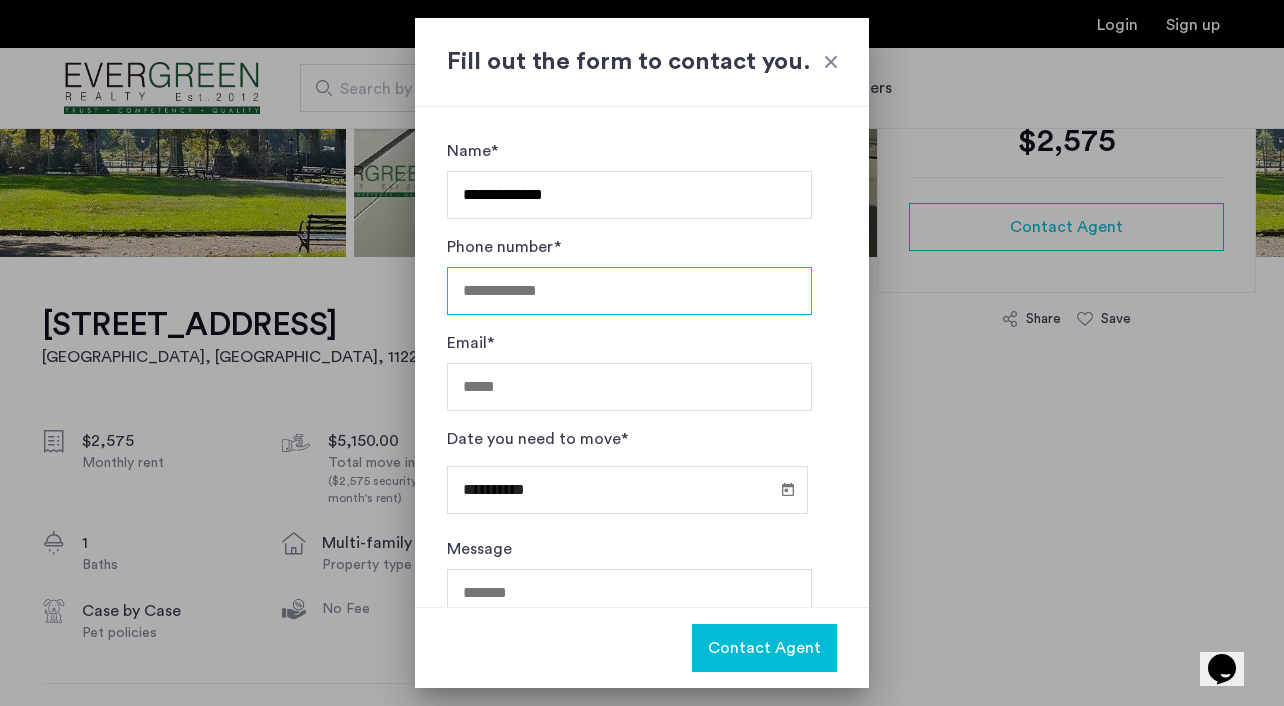 click on "Phone number*" at bounding box center (629, 291) 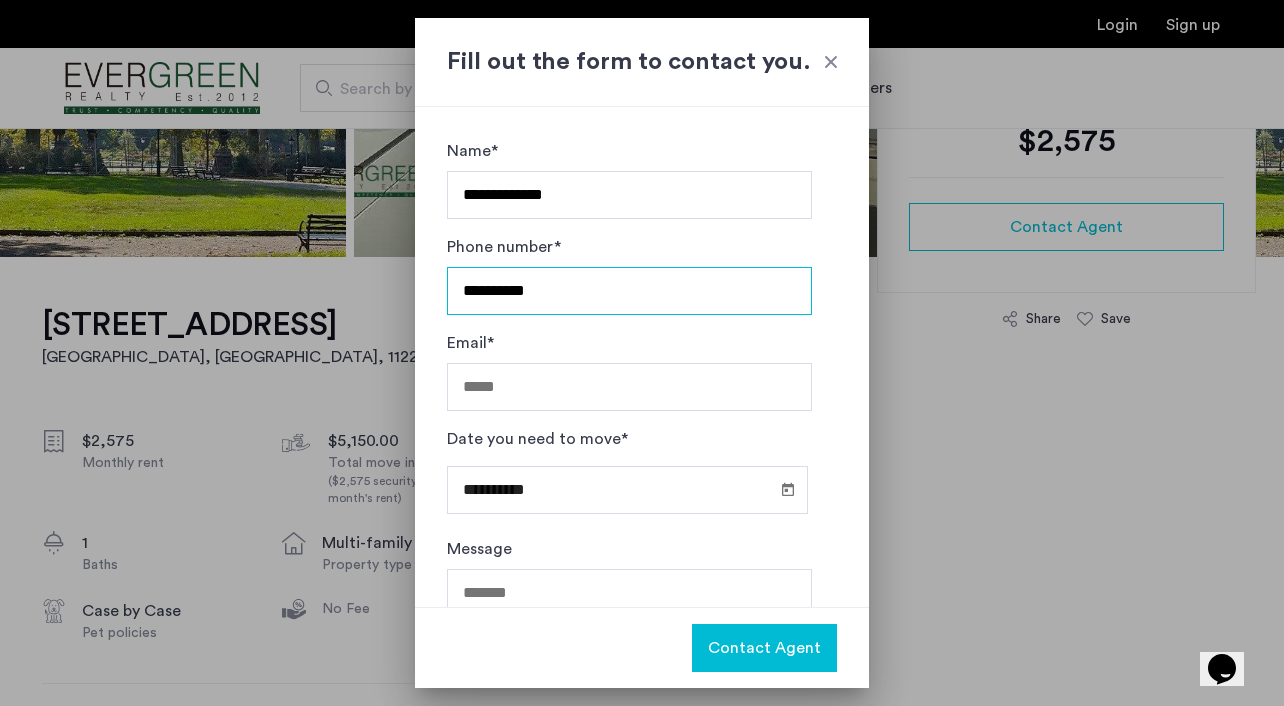 type on "**********" 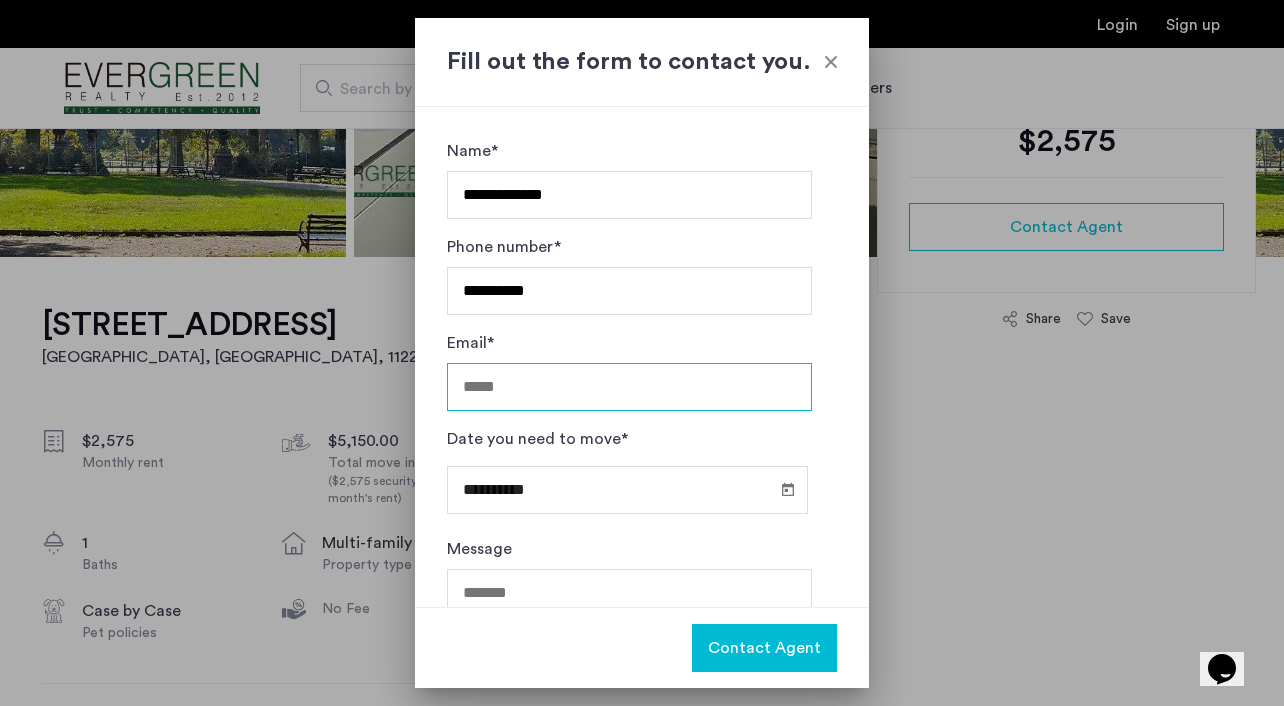 click on "Email*" at bounding box center [629, 387] 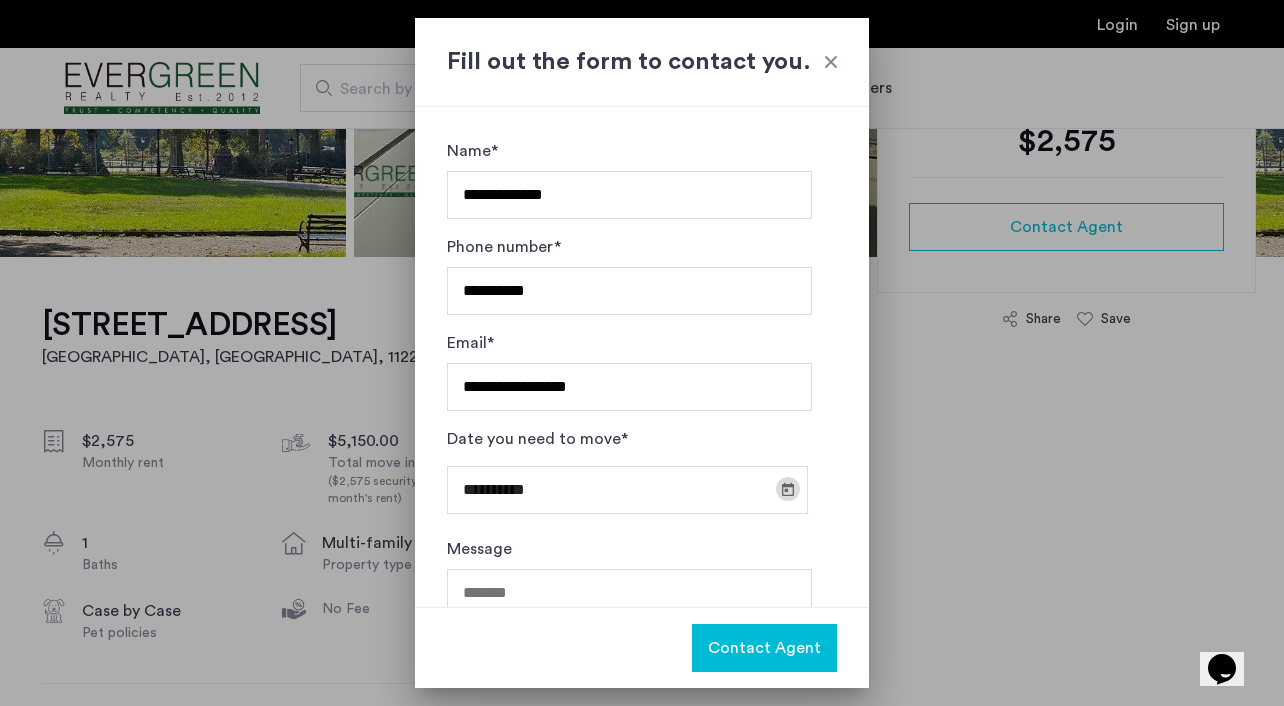 click at bounding box center [788, 489] 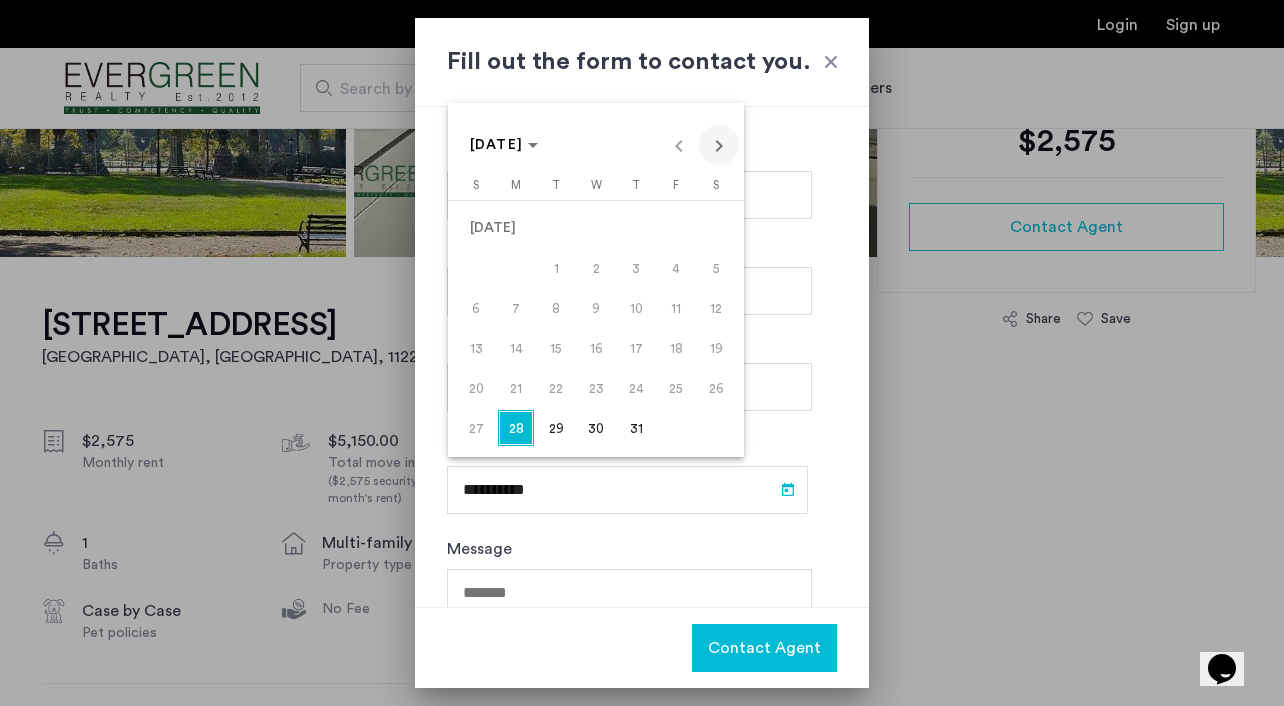 click at bounding box center (719, 145) 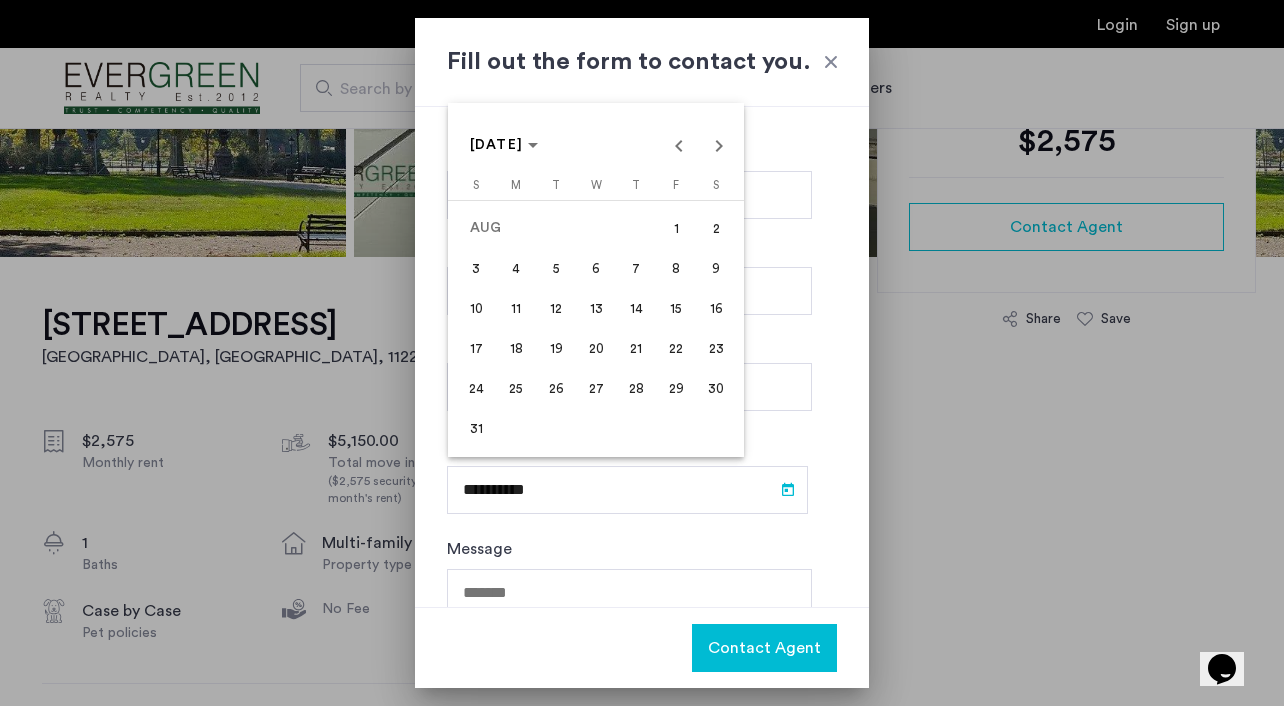 click on "1" at bounding box center [676, 228] 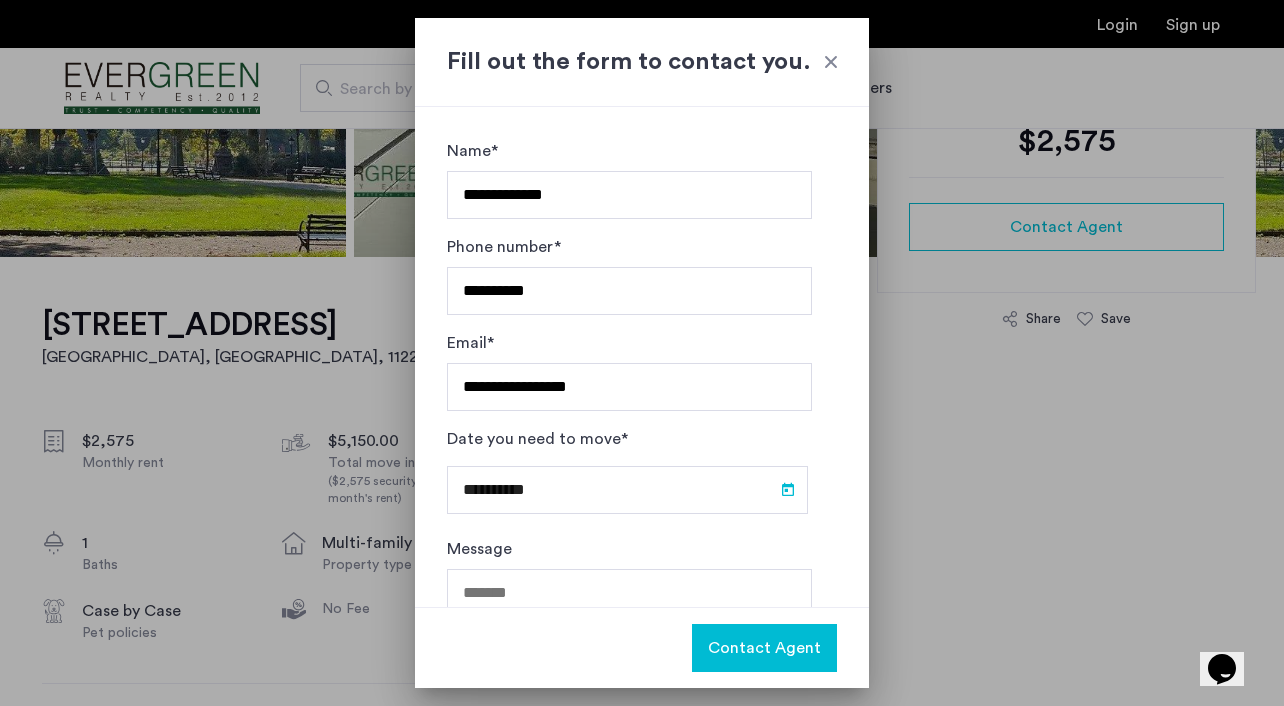 type on "**********" 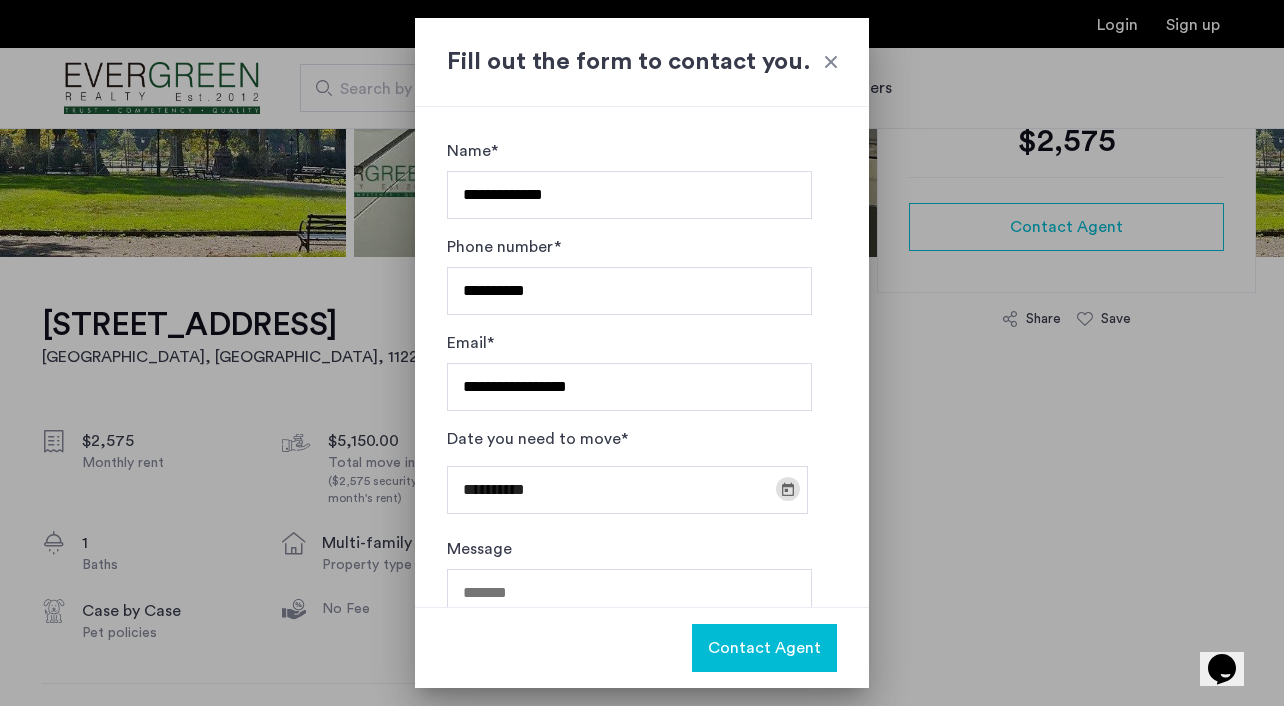 scroll, scrollTop: 102, scrollLeft: 0, axis: vertical 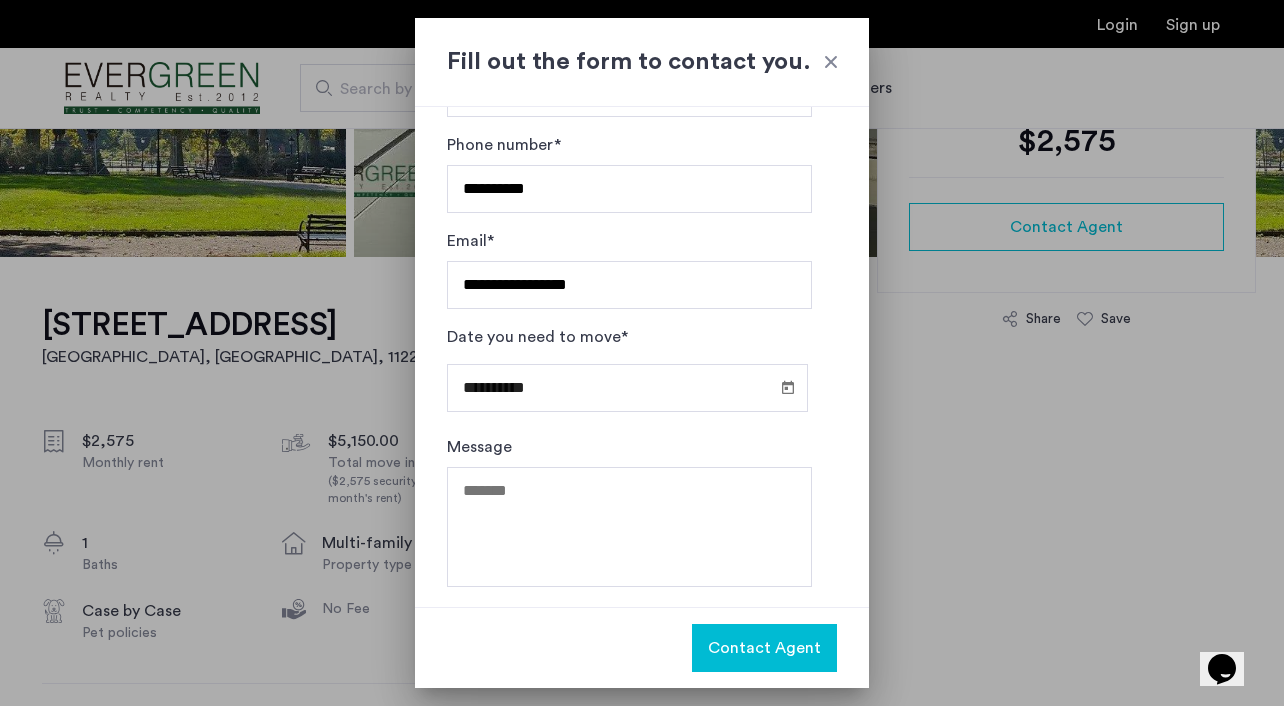 click on "Contact Agent" at bounding box center (764, 648) 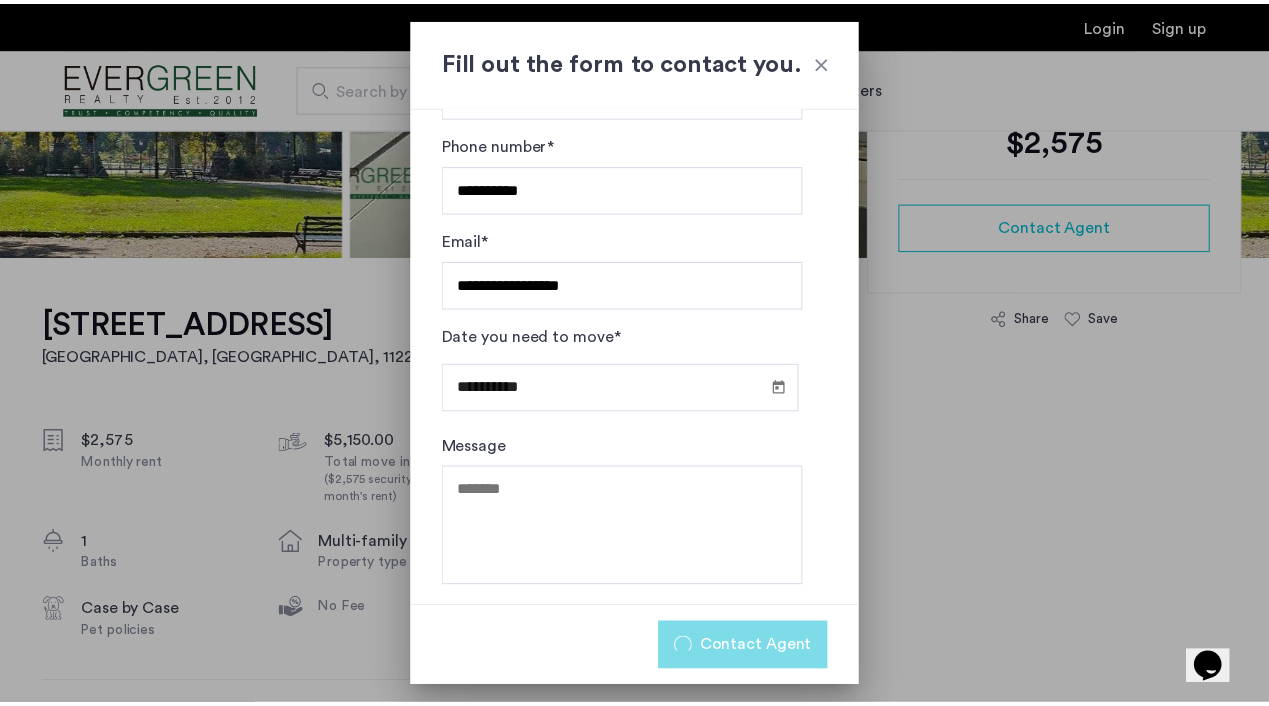 scroll, scrollTop: 471, scrollLeft: 0, axis: vertical 